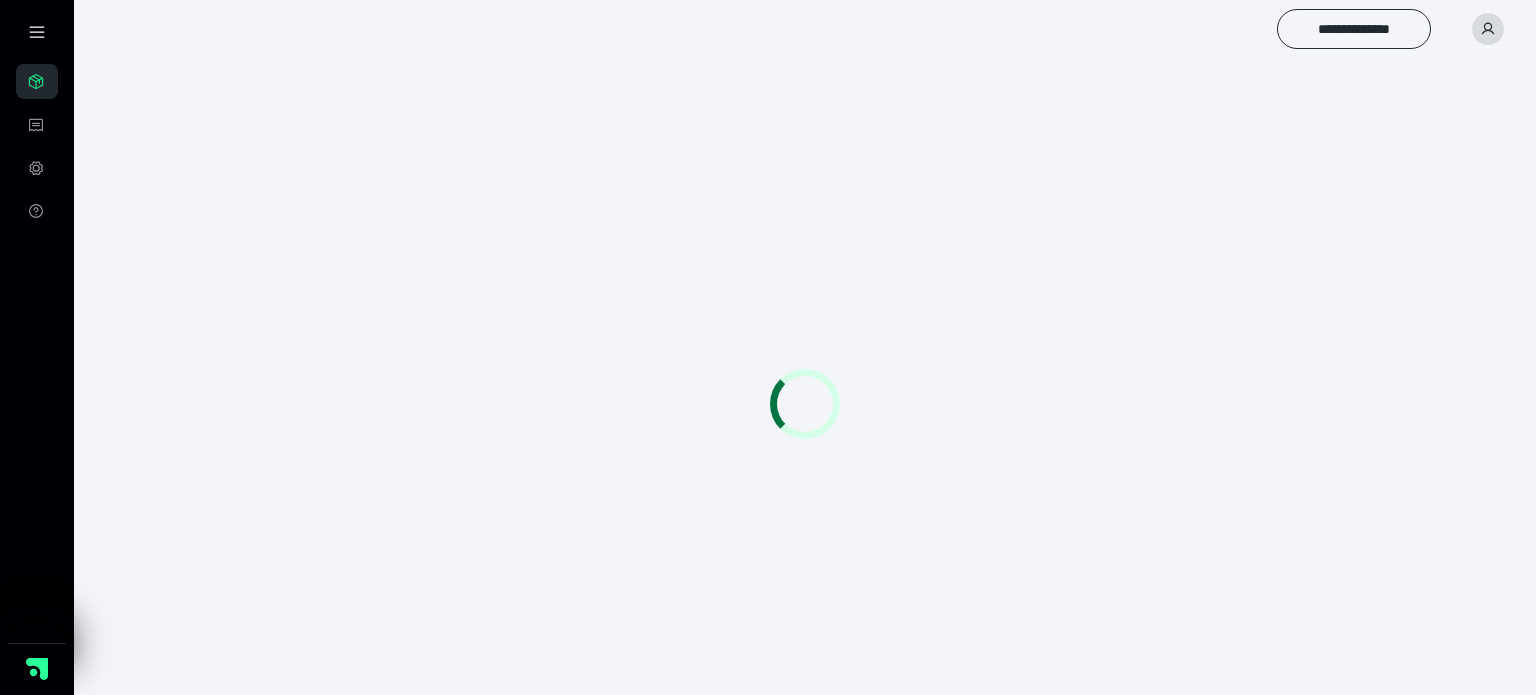 scroll, scrollTop: 0, scrollLeft: 0, axis: both 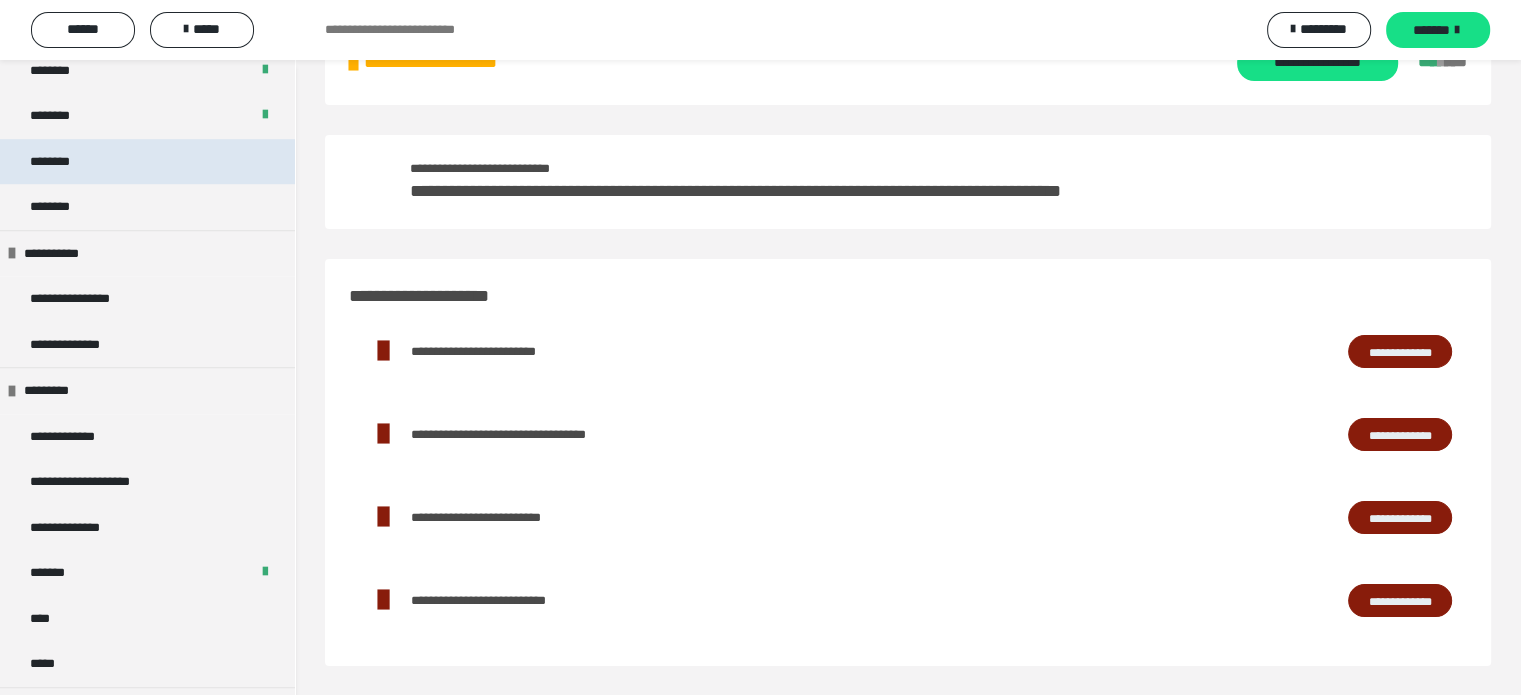 click on "********" at bounding box center [147, 162] 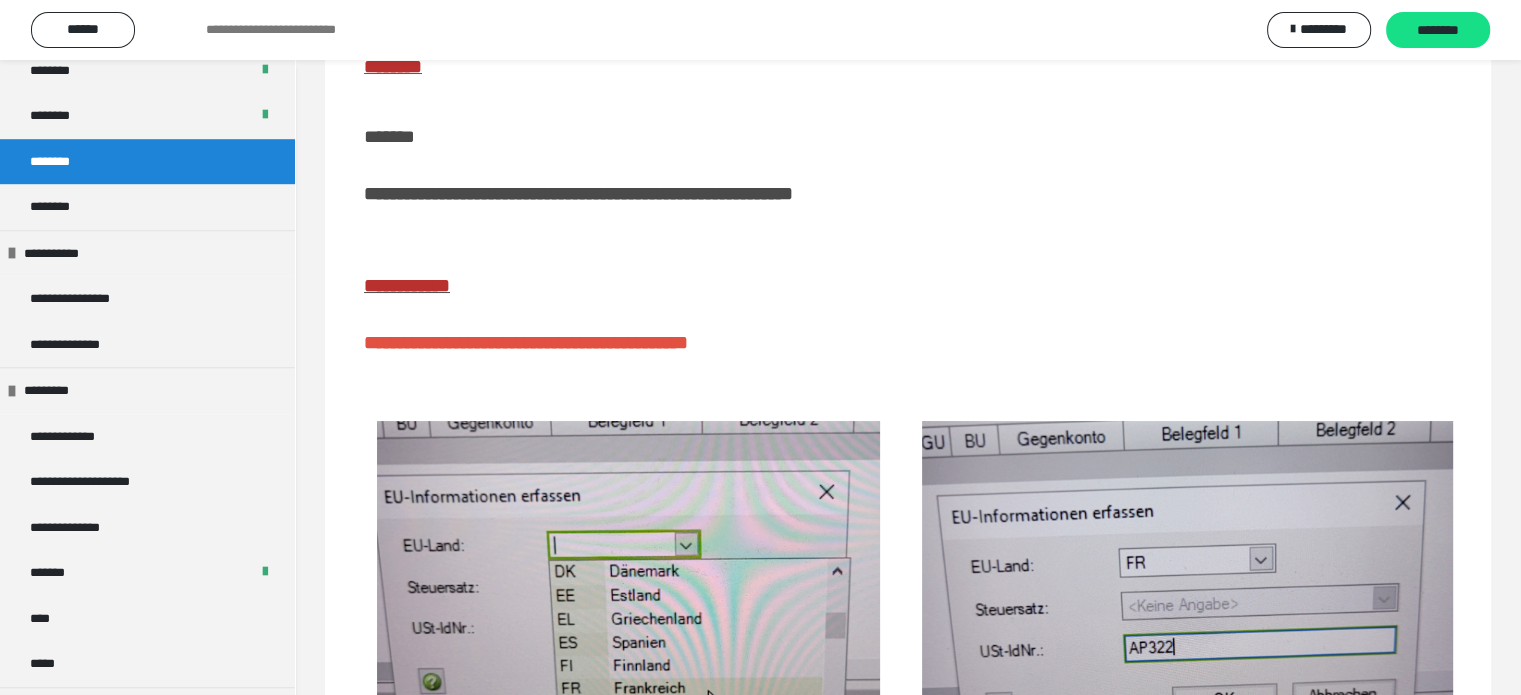 scroll, scrollTop: 345, scrollLeft: 0, axis: vertical 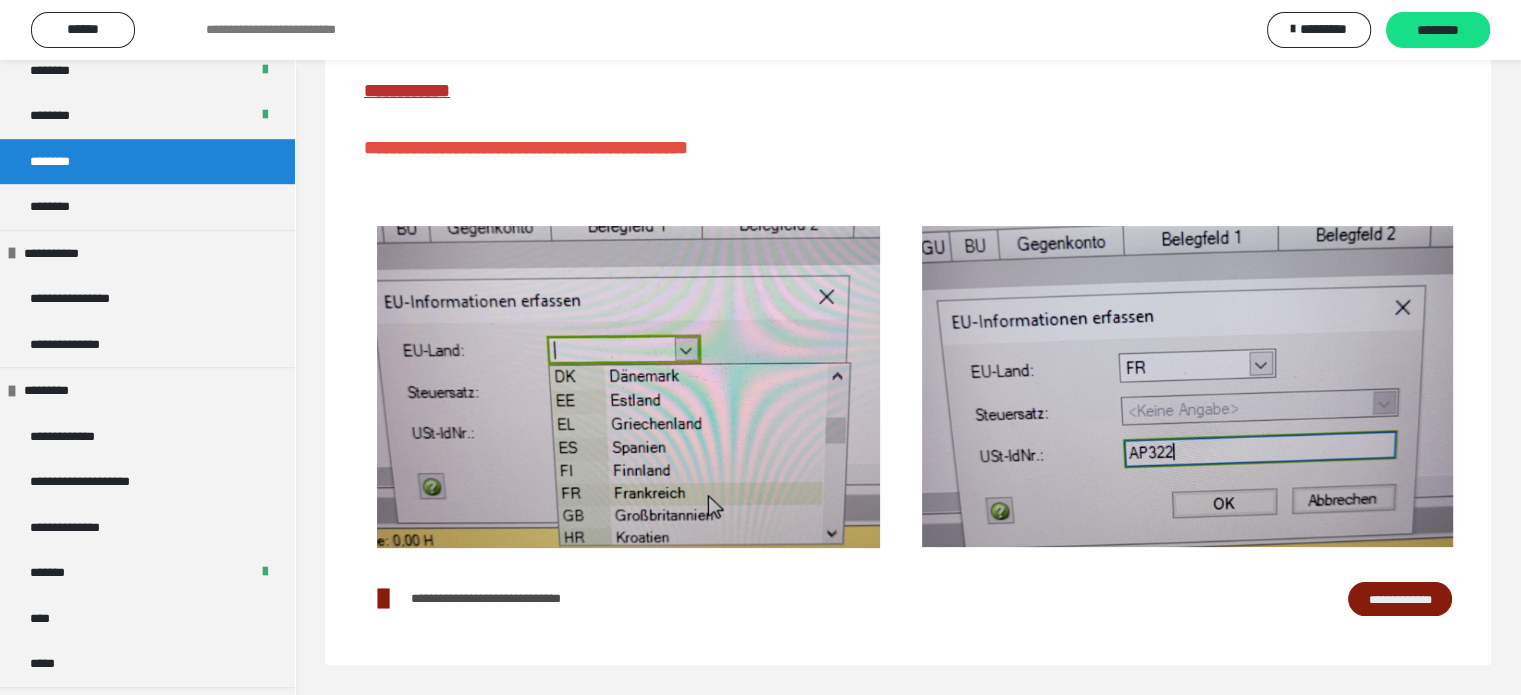 click on "**********" at bounding box center [1400, 599] 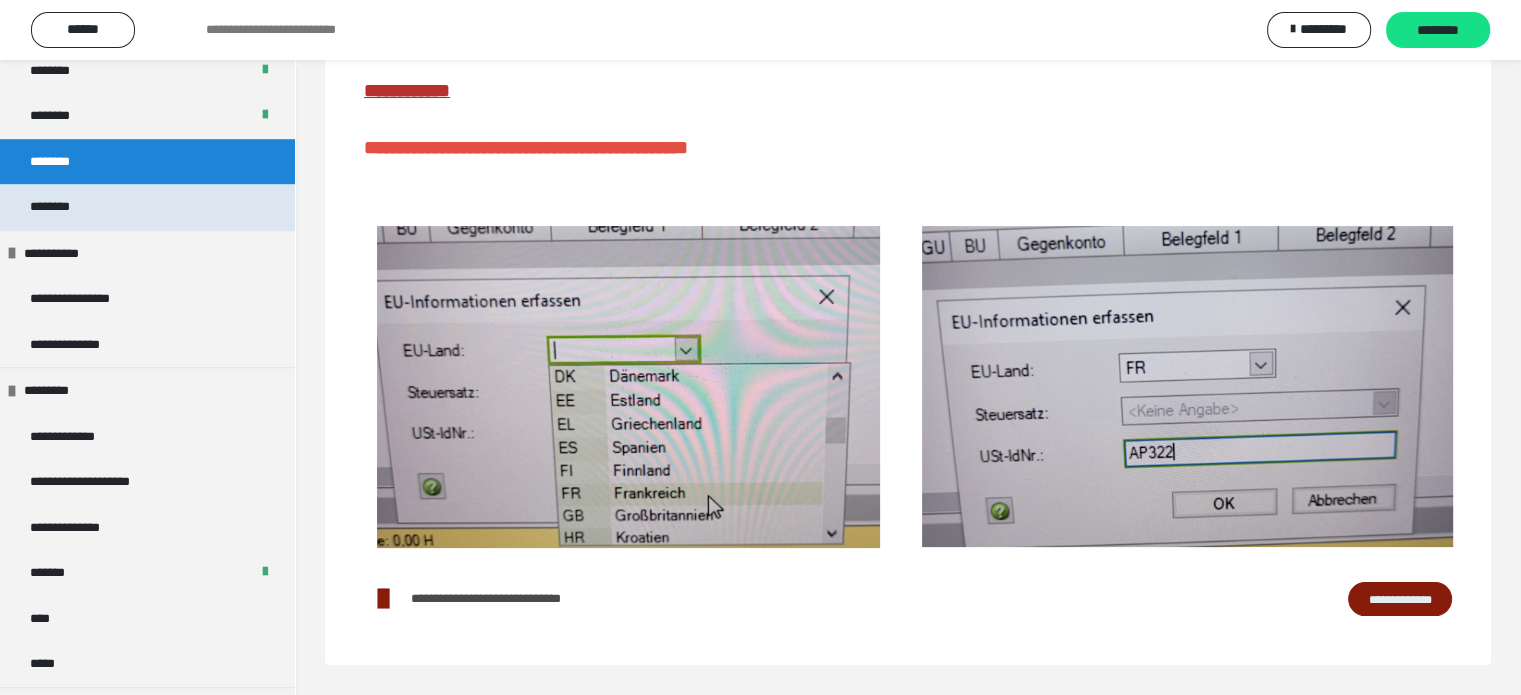 click on "********" at bounding box center (147, 207) 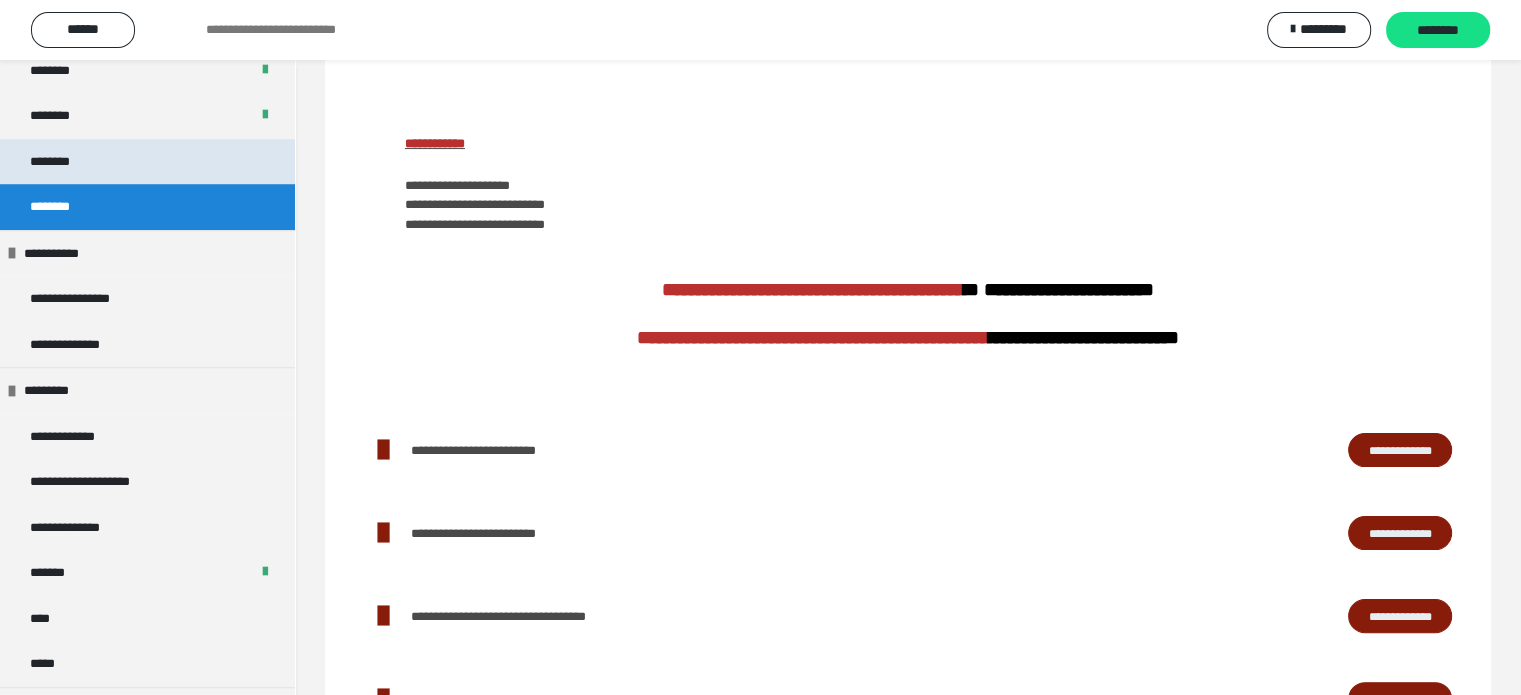 click on "********" at bounding box center [147, 162] 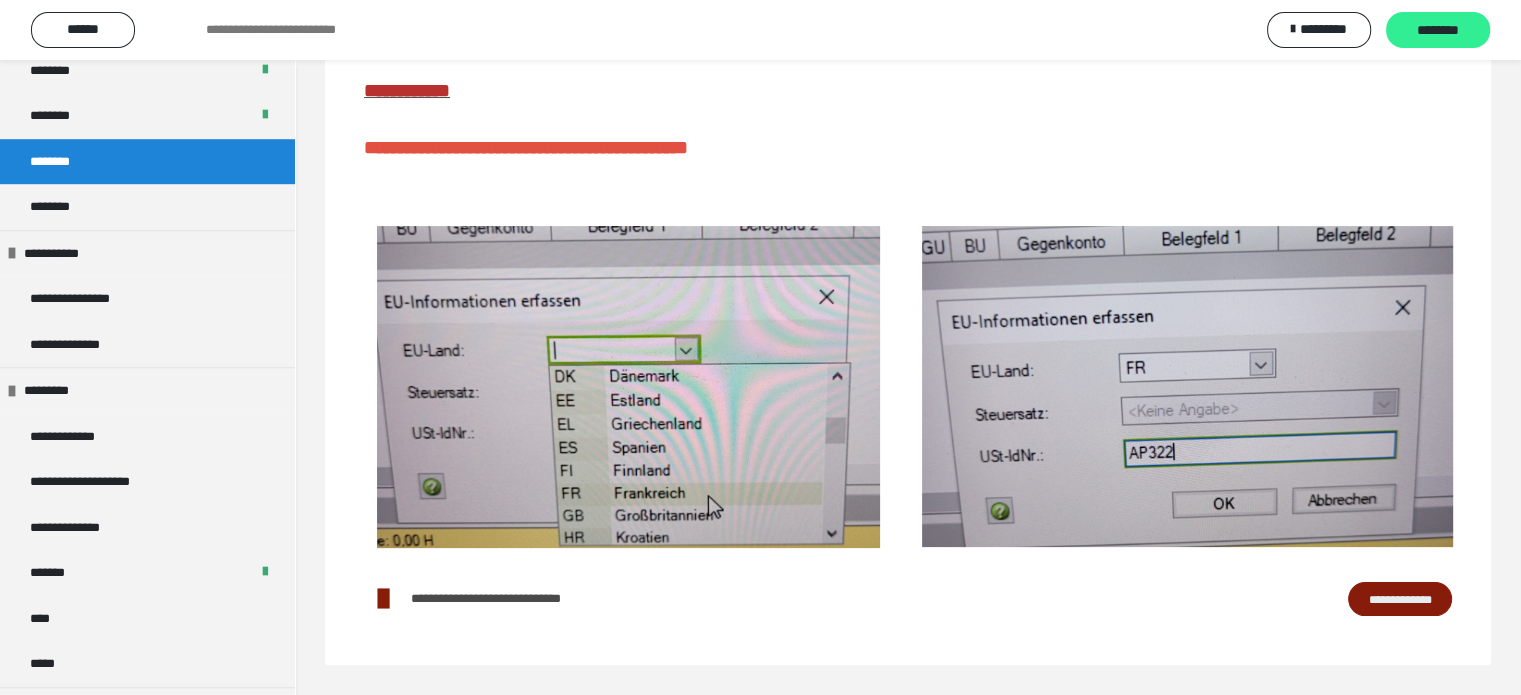 click on "********" at bounding box center [1438, 31] 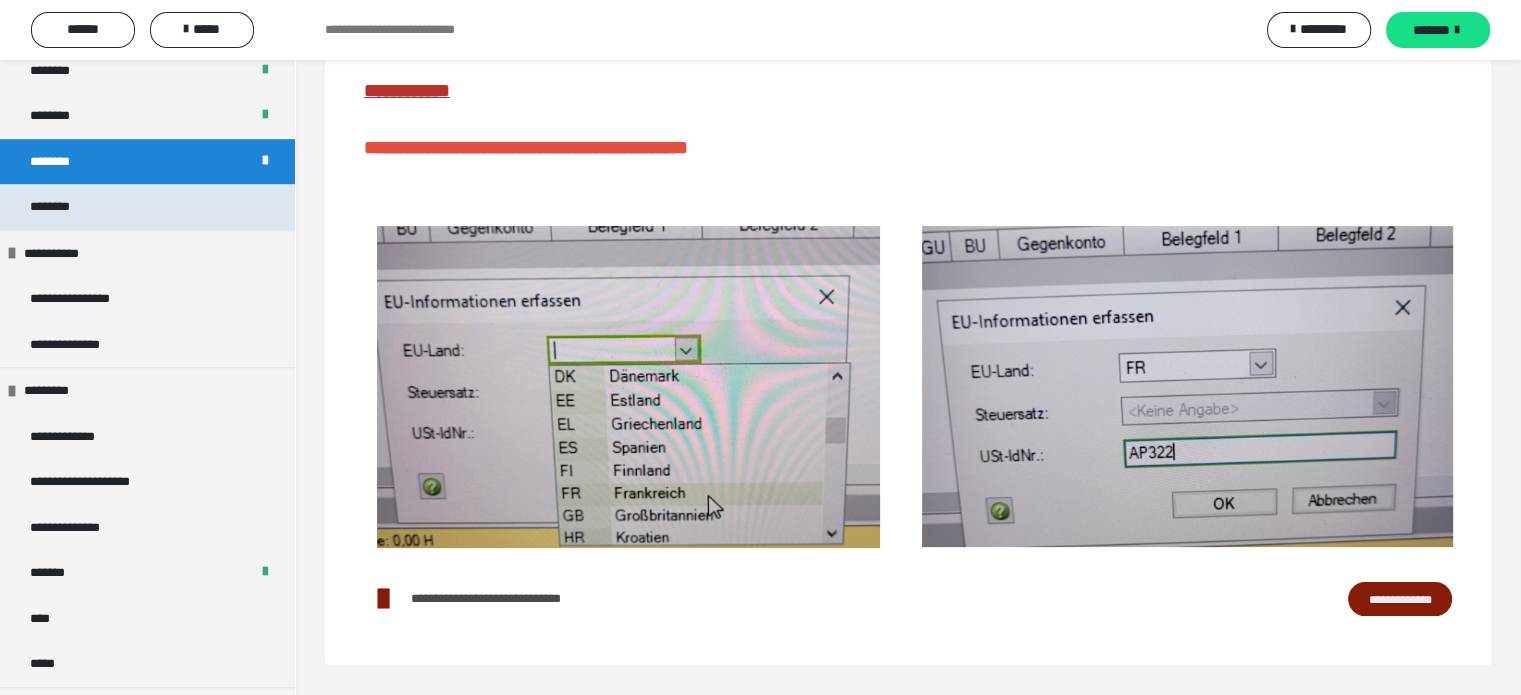 click on "********" at bounding box center [61, 207] 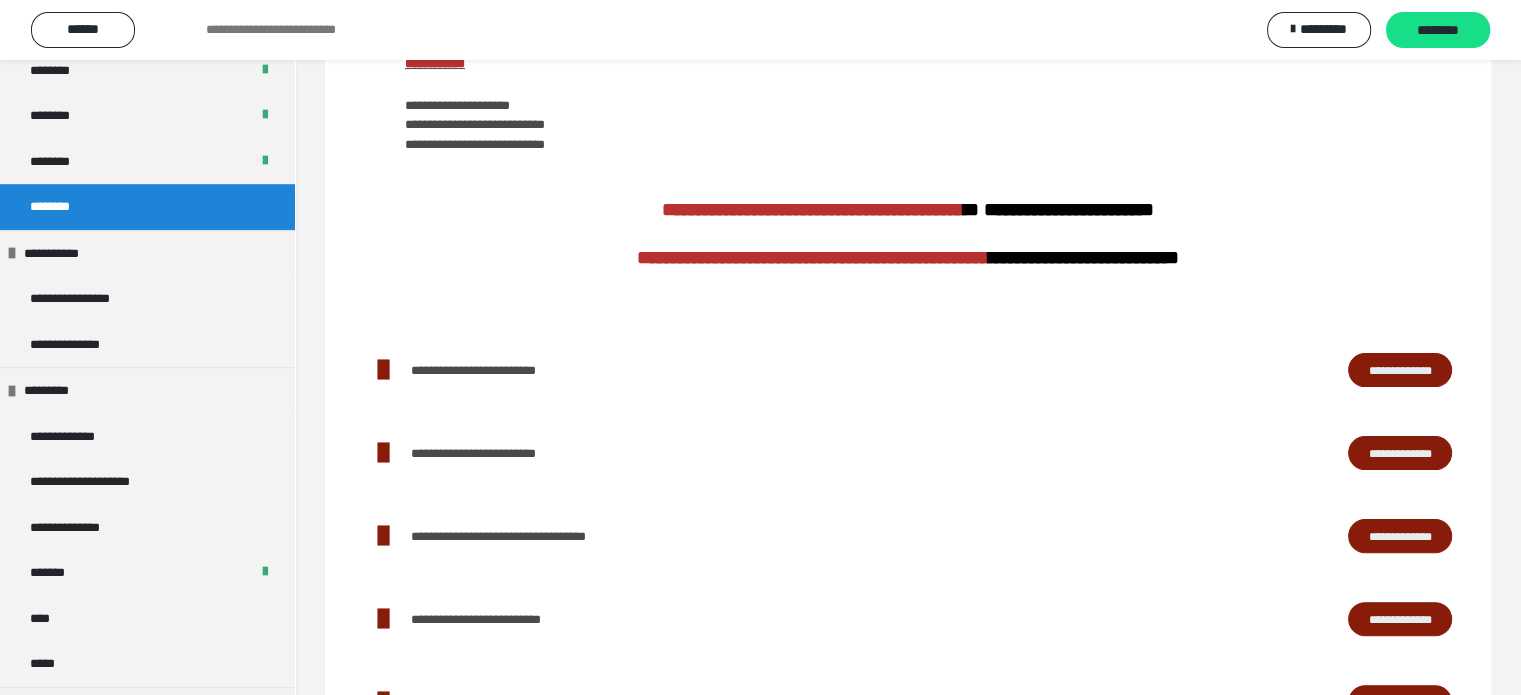 scroll, scrollTop: 527, scrollLeft: 0, axis: vertical 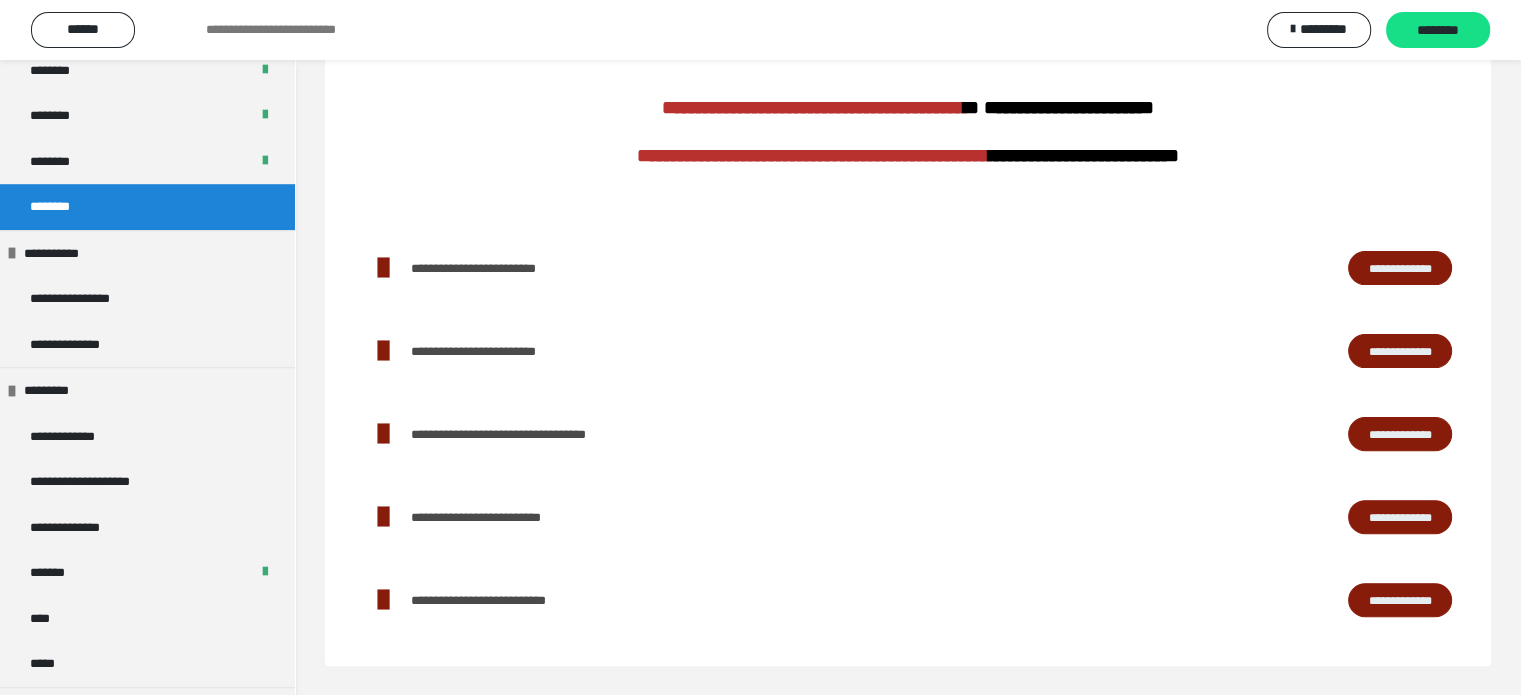 click on "**********" at bounding box center [1400, 268] 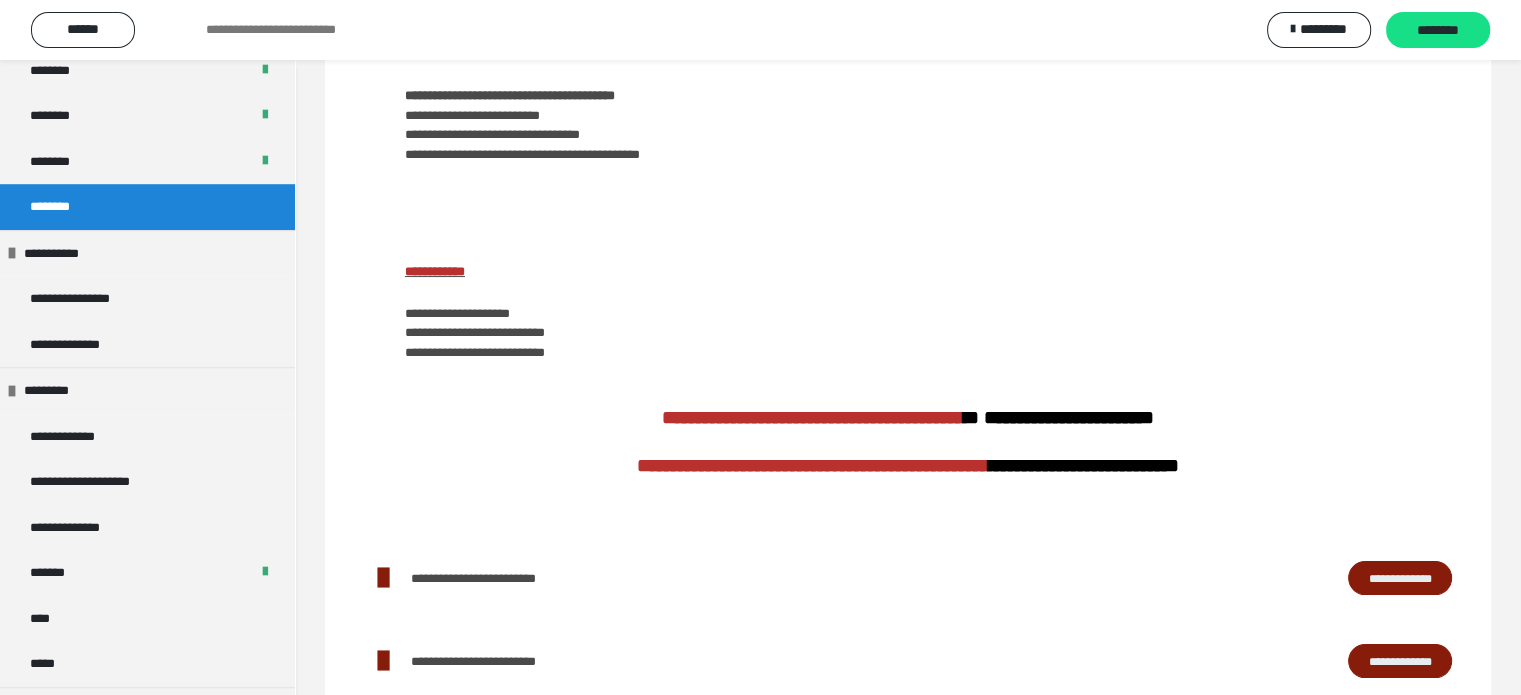 scroll, scrollTop: 127, scrollLeft: 0, axis: vertical 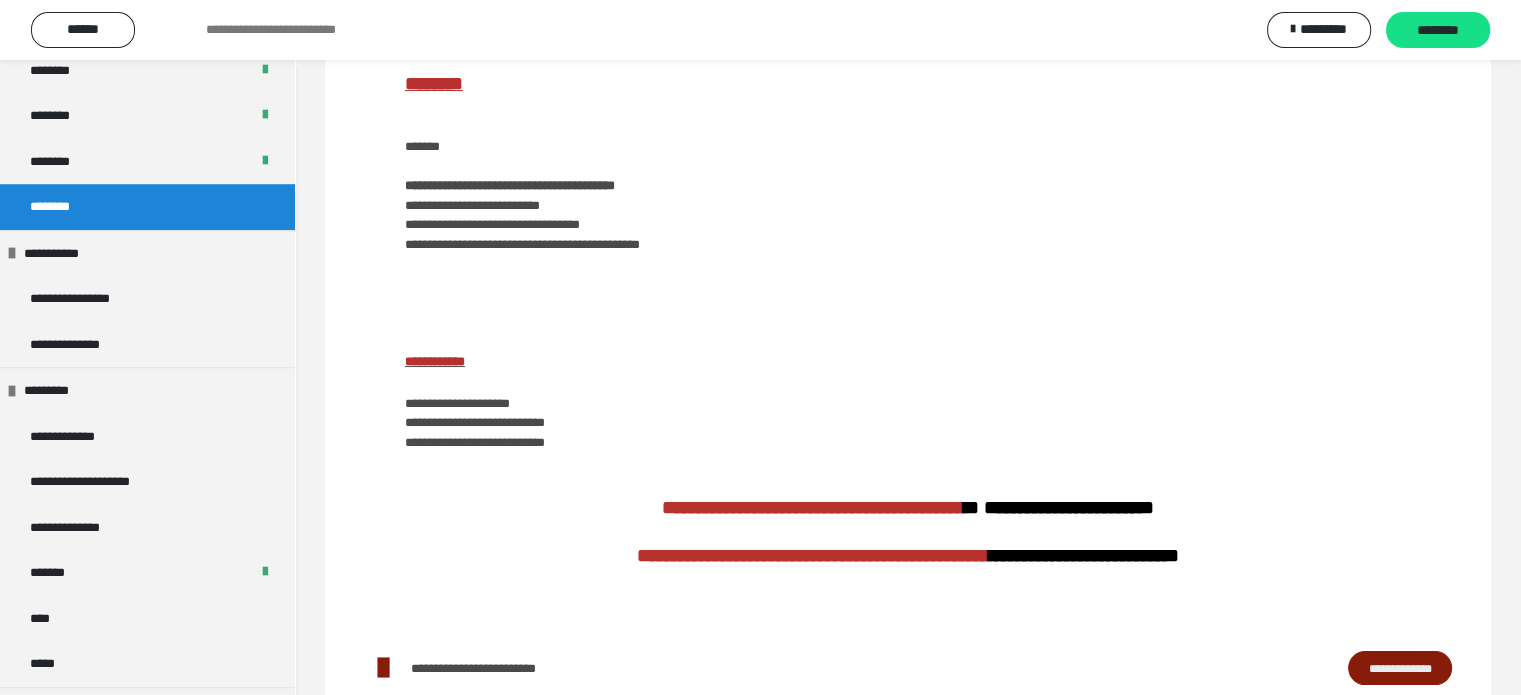 click on "**********" at bounding box center (908, 320) 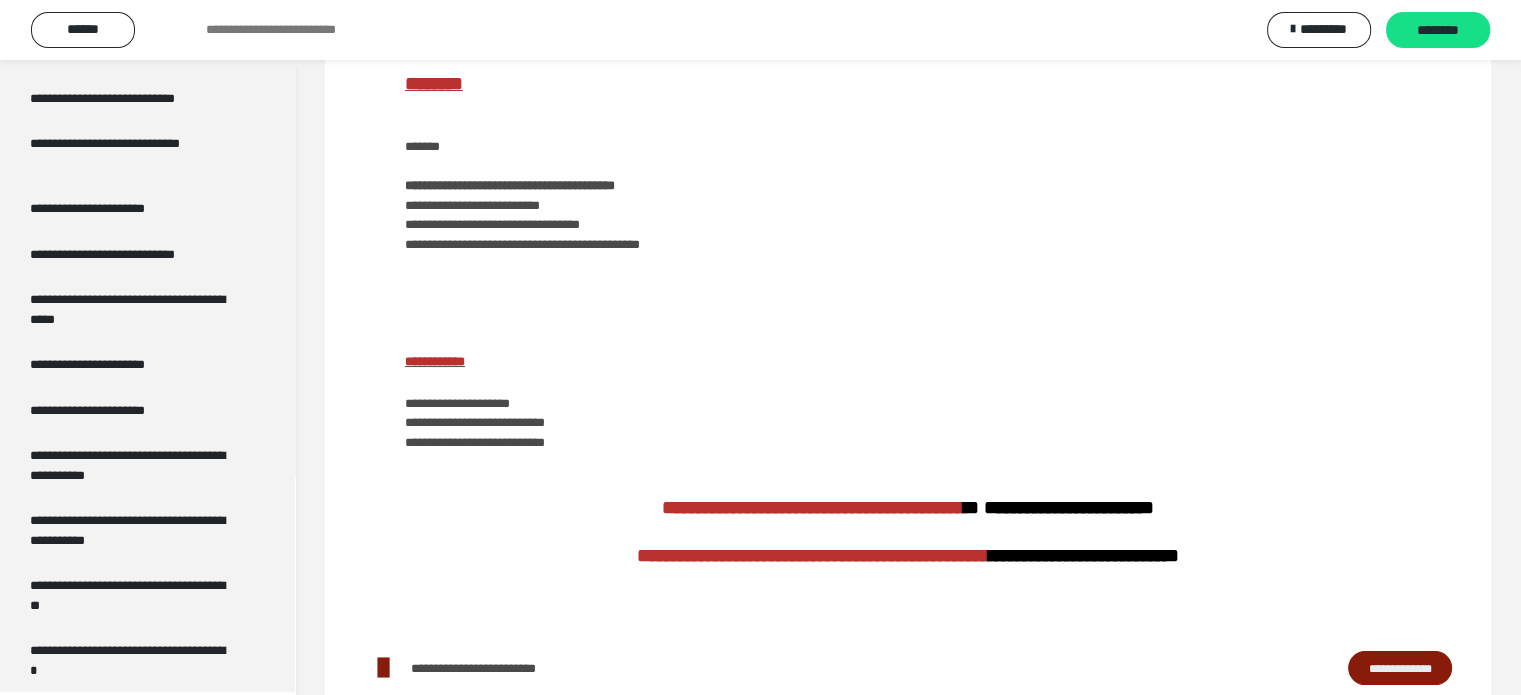 scroll, scrollTop: 3901, scrollLeft: 0, axis: vertical 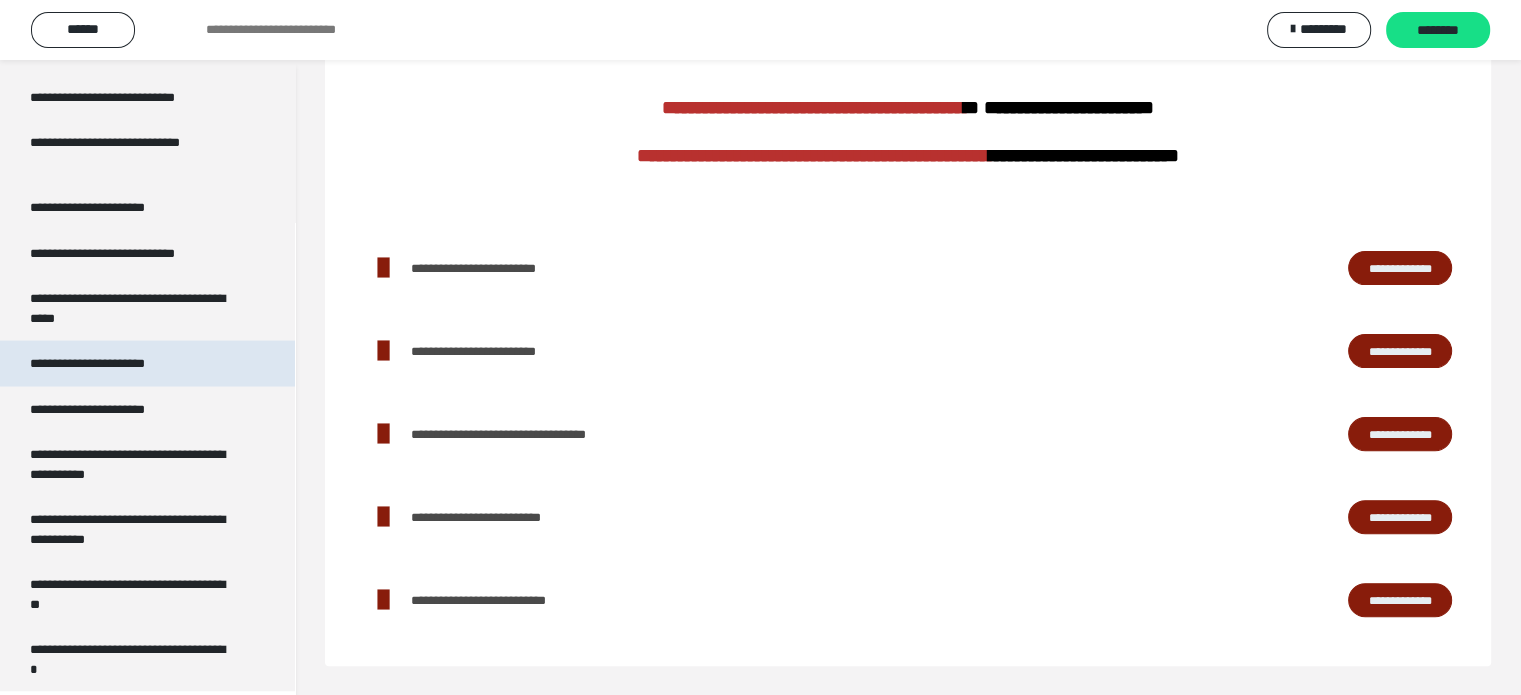 click on "**********" at bounding box center (147, 364) 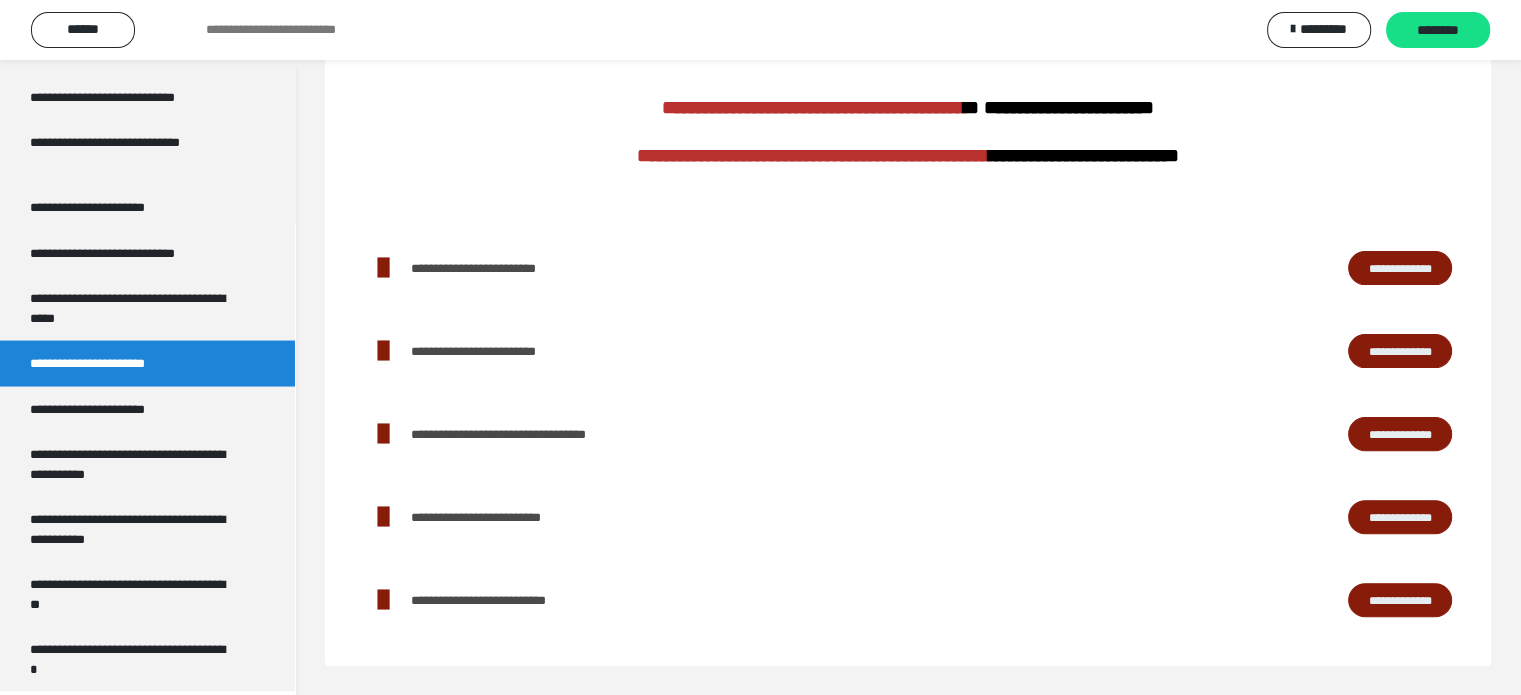 scroll, scrollTop: 60, scrollLeft: 0, axis: vertical 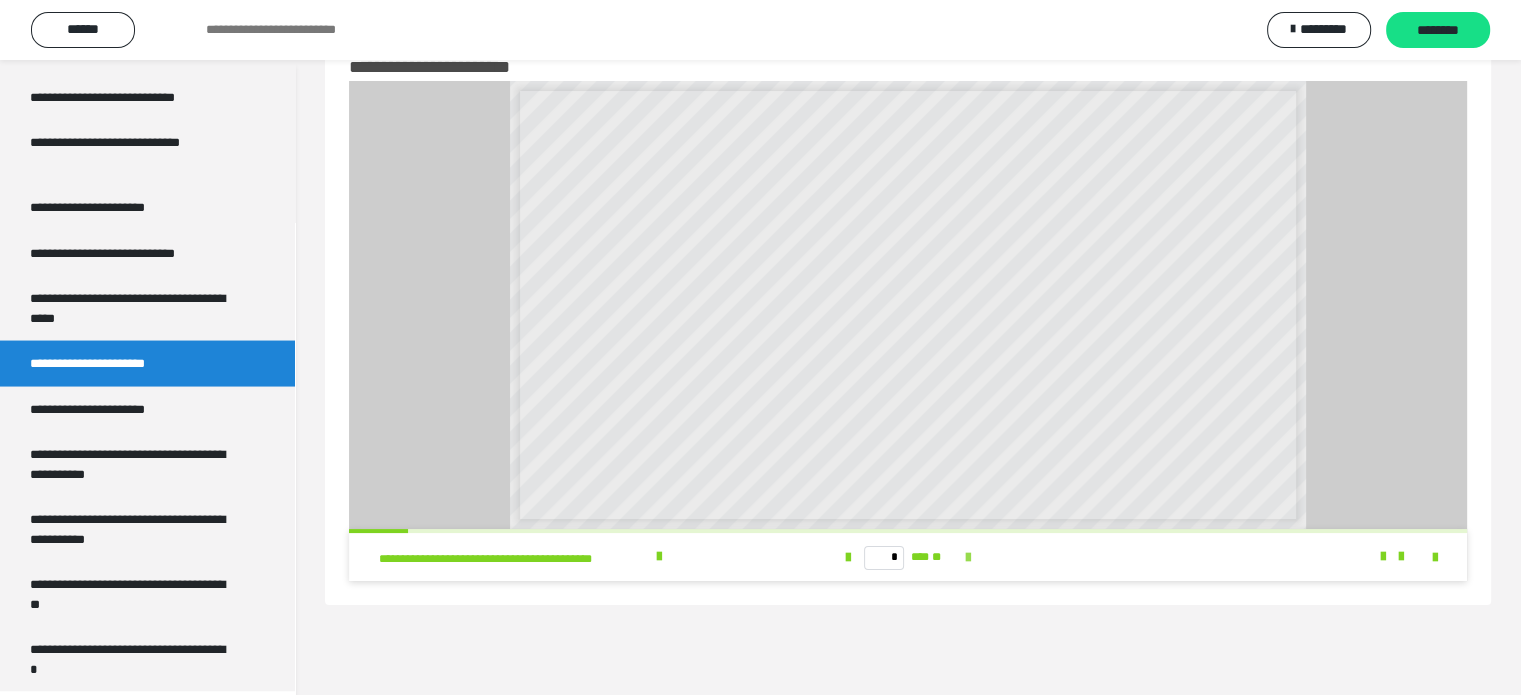click at bounding box center [968, 558] 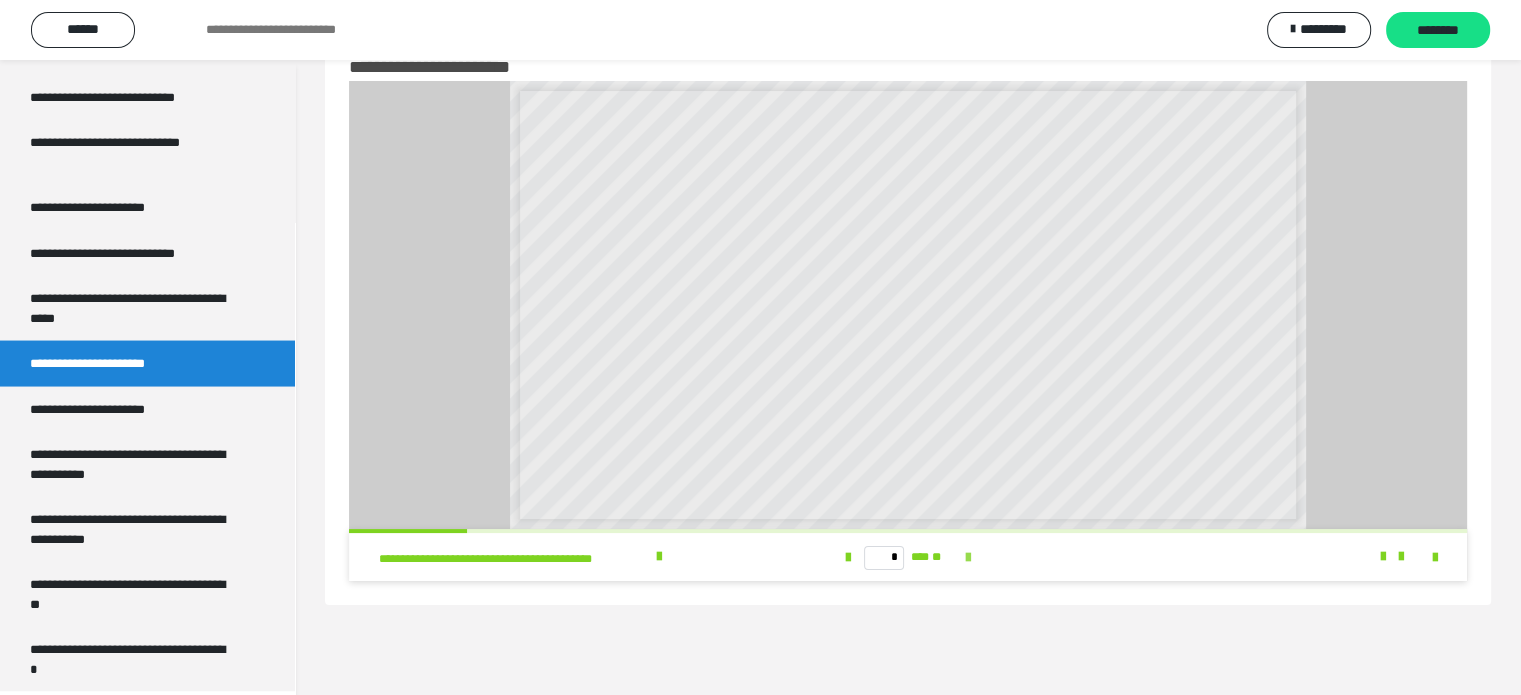 click at bounding box center [968, 558] 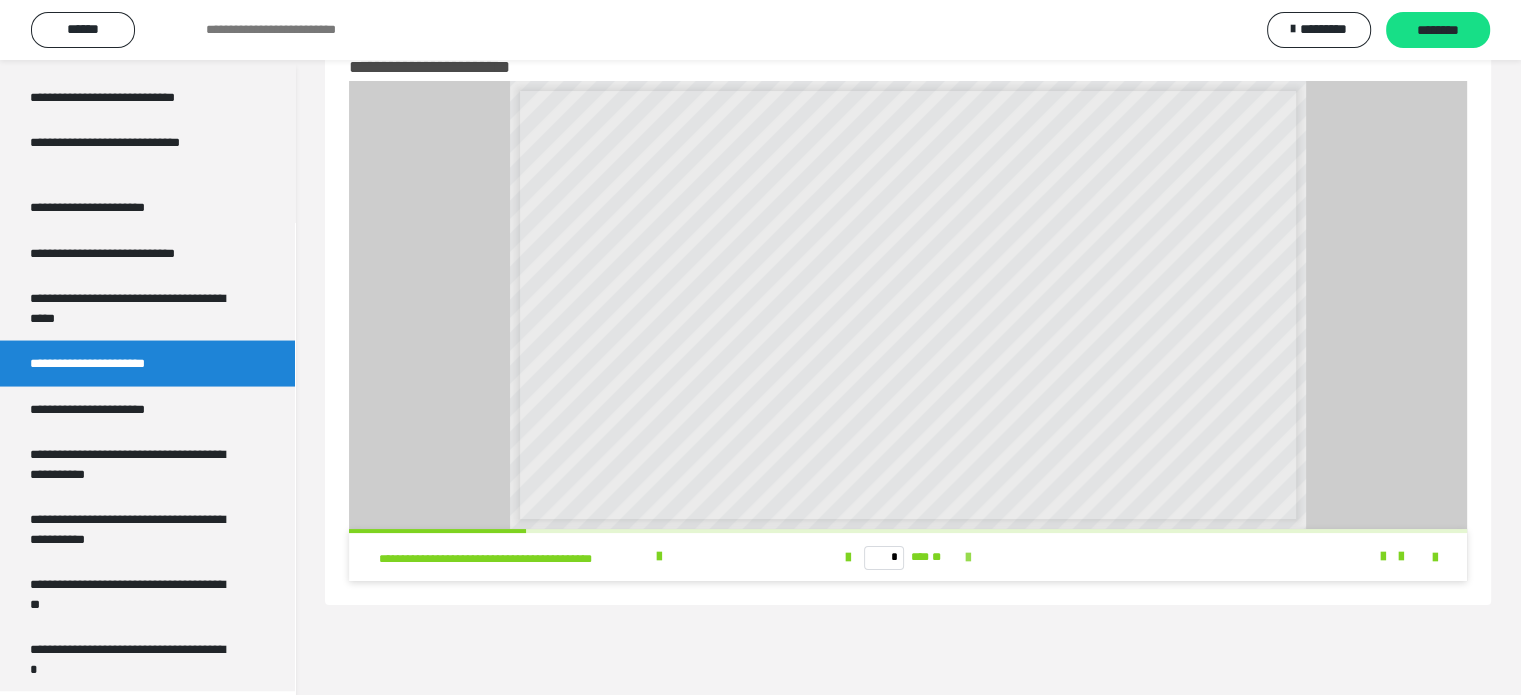 click at bounding box center (968, 558) 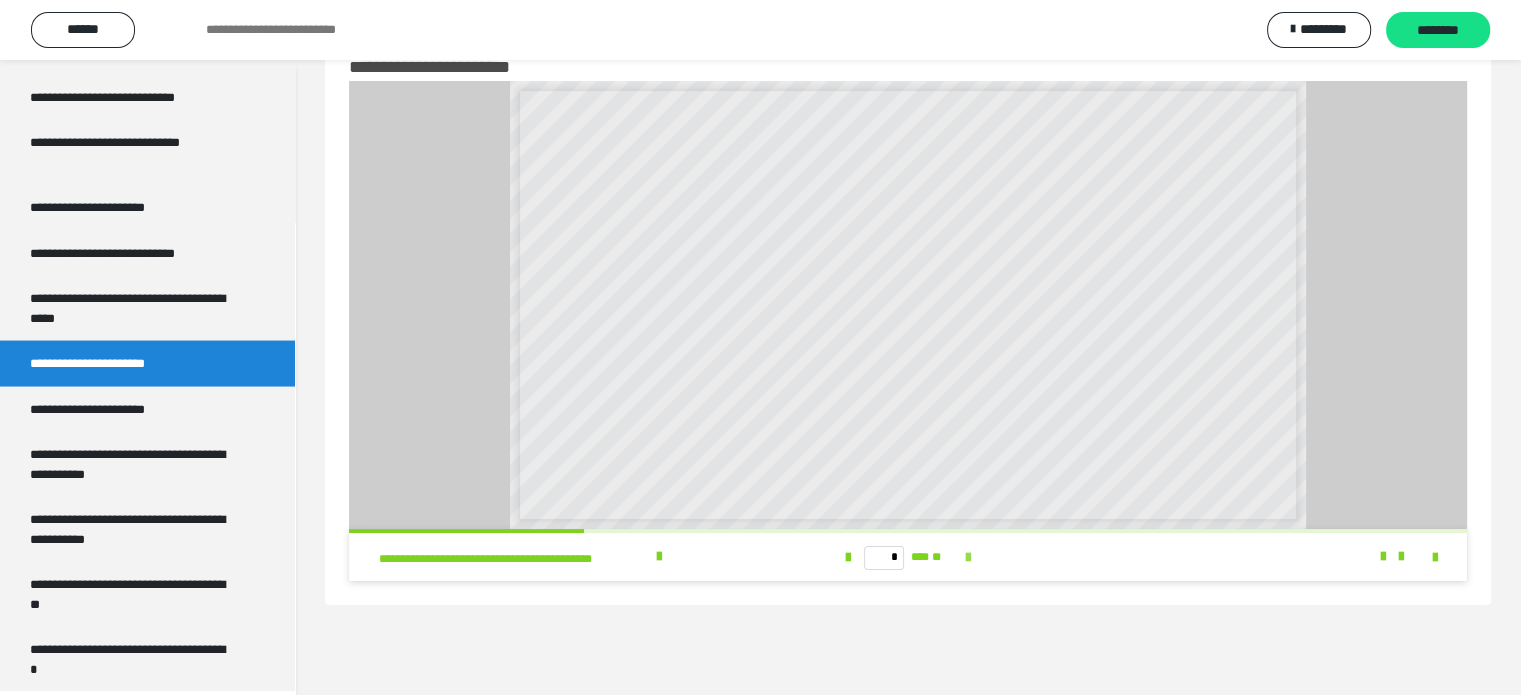 click at bounding box center (968, 558) 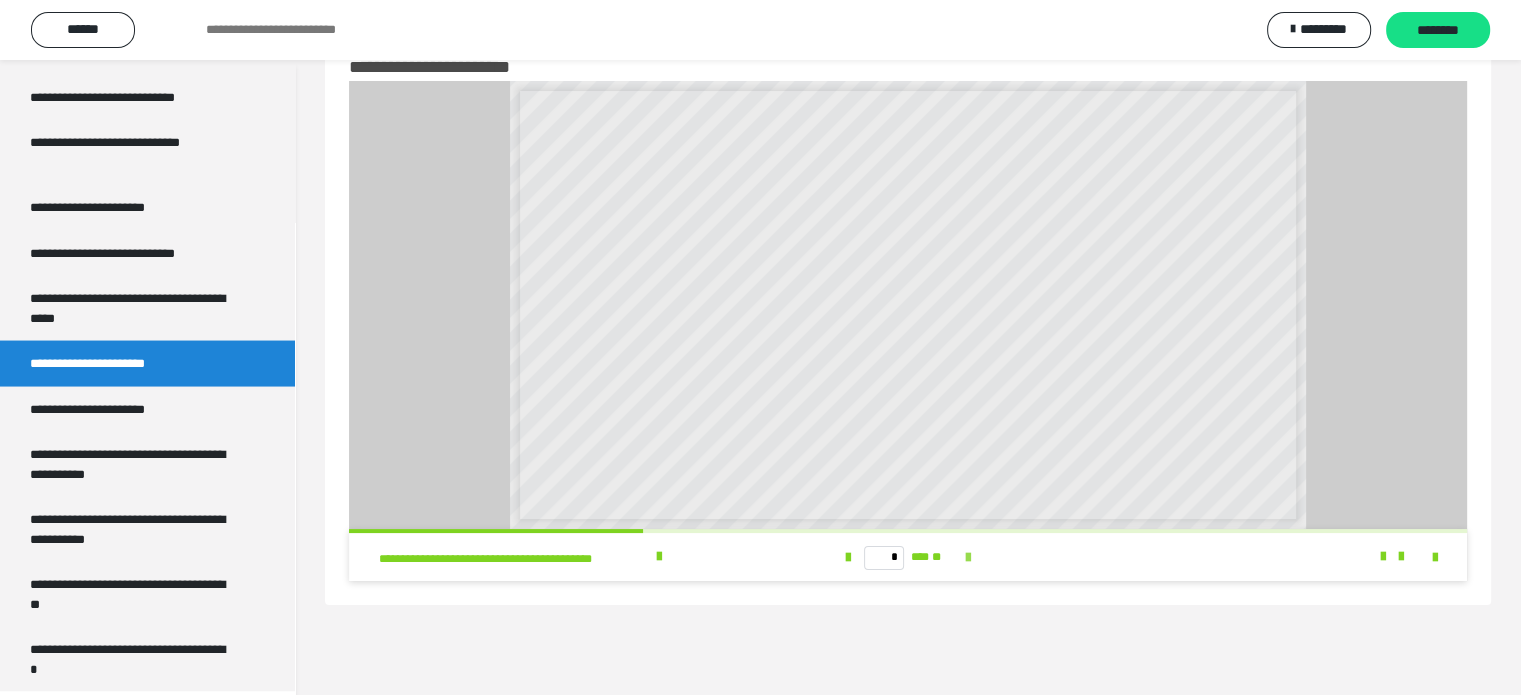 click at bounding box center (968, 558) 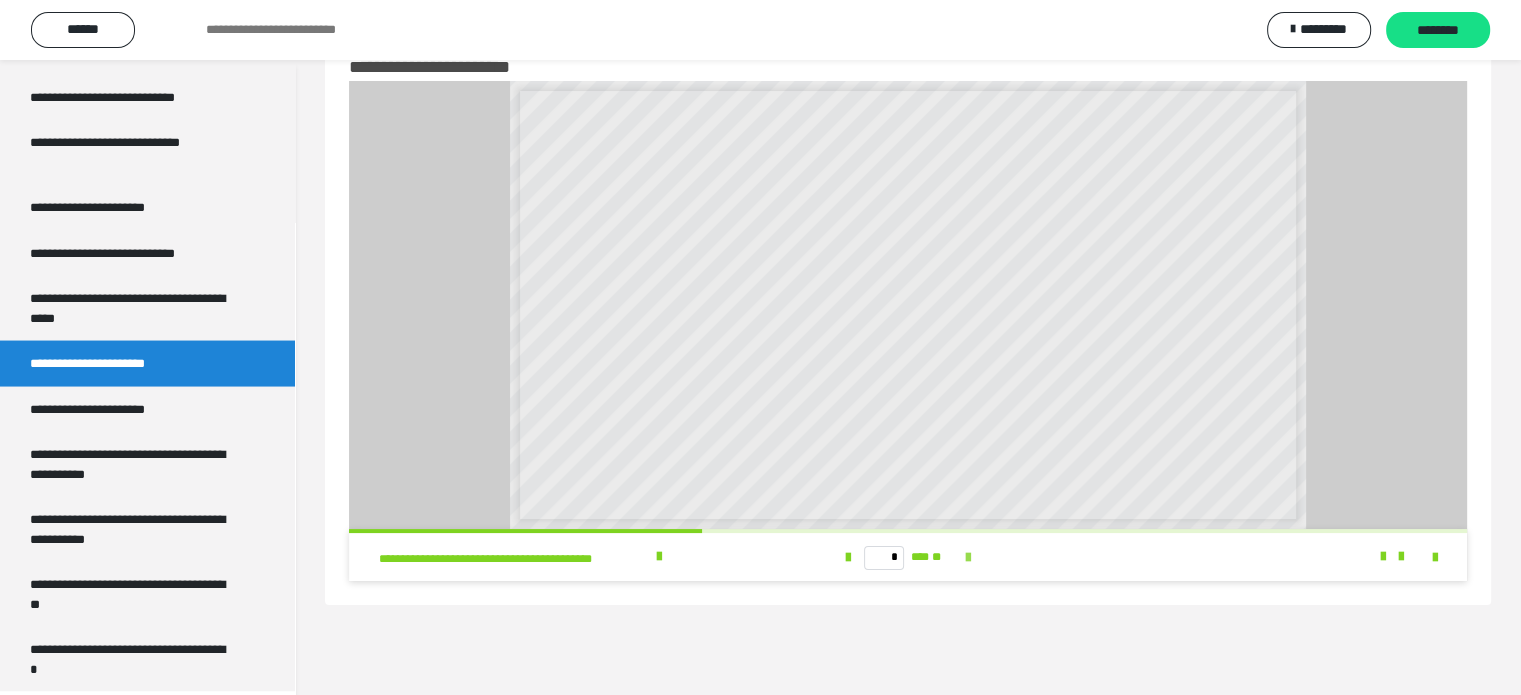 click at bounding box center [968, 558] 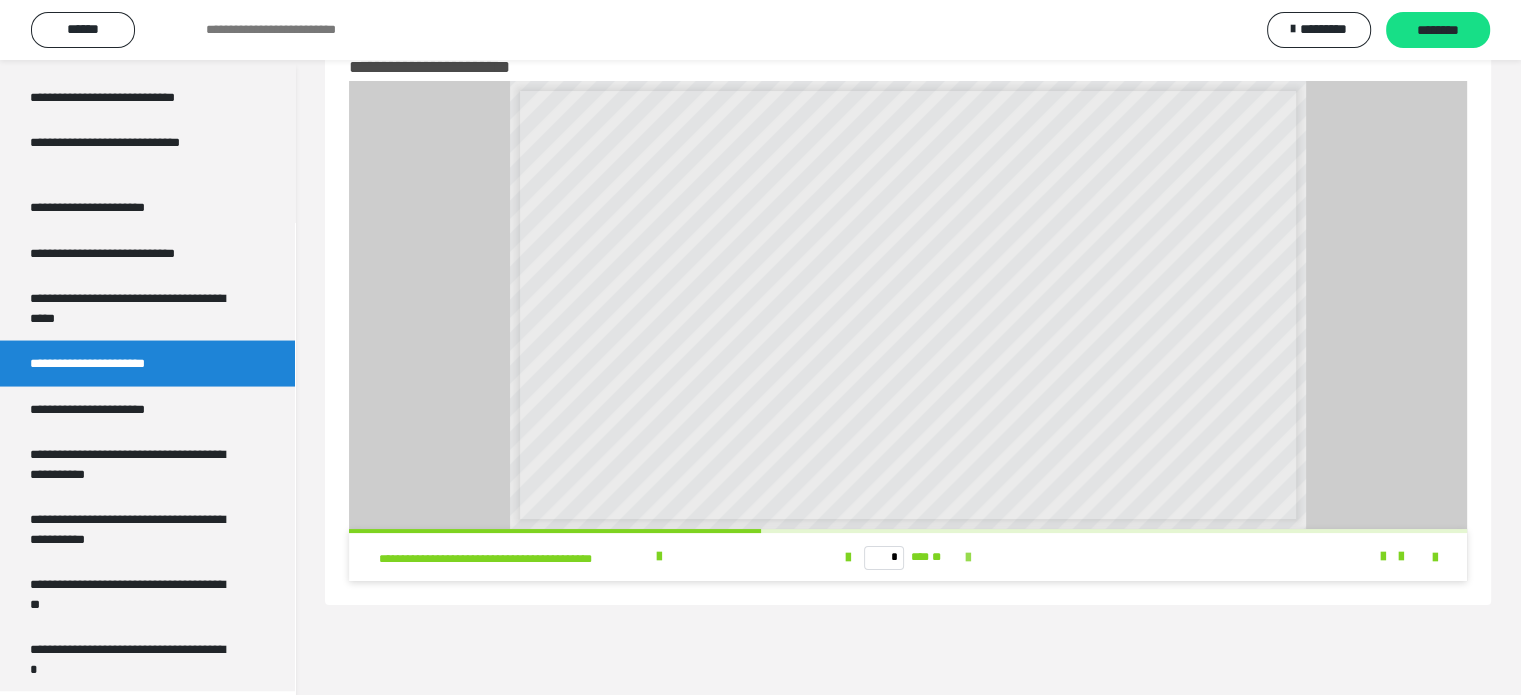 click at bounding box center (968, 558) 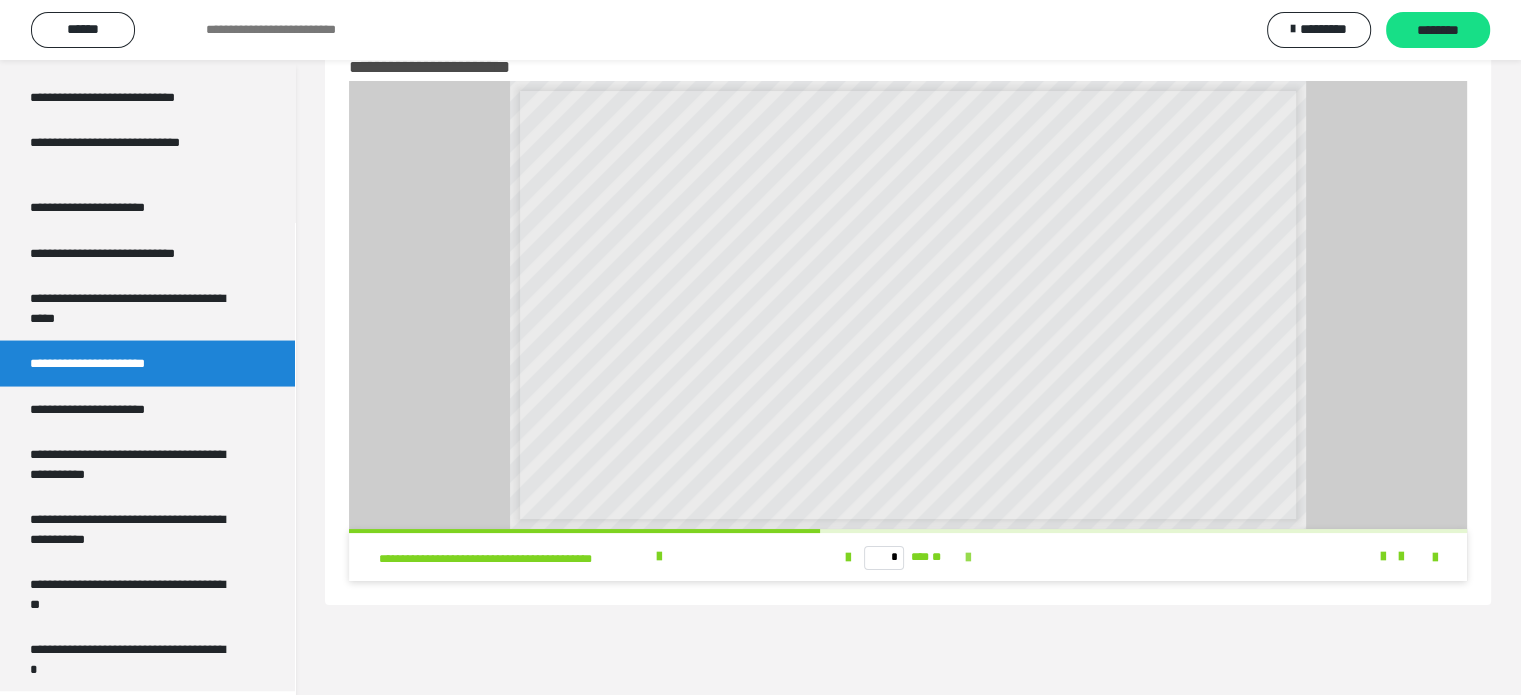 click at bounding box center [968, 558] 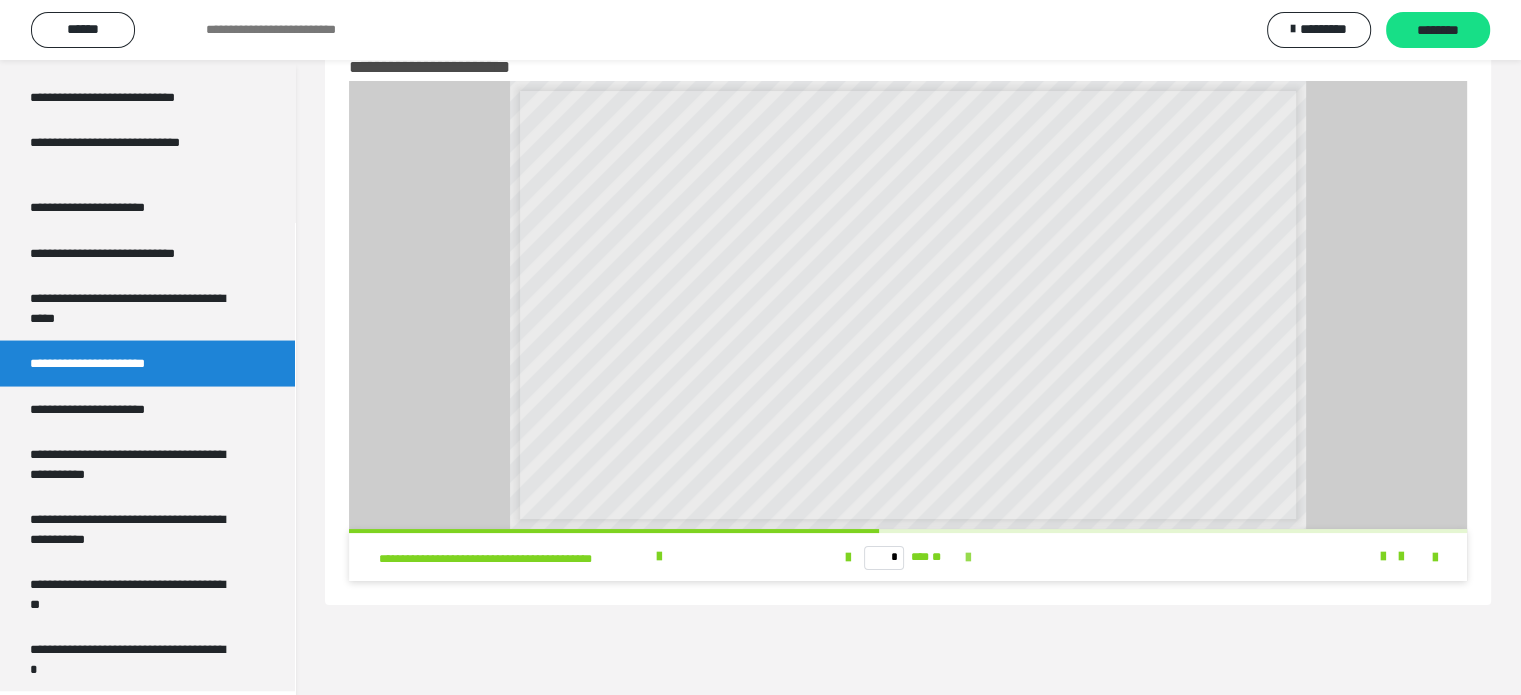 click at bounding box center [968, 558] 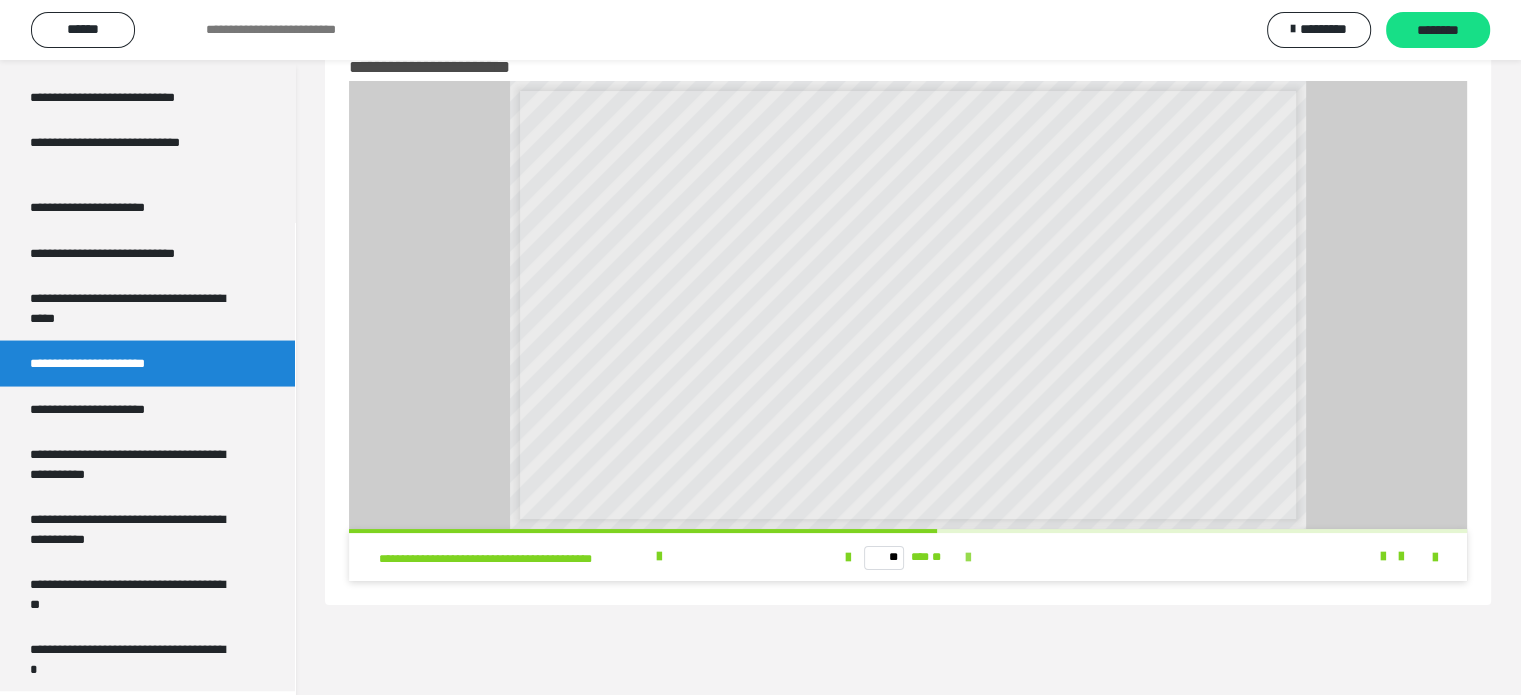 click at bounding box center (968, 558) 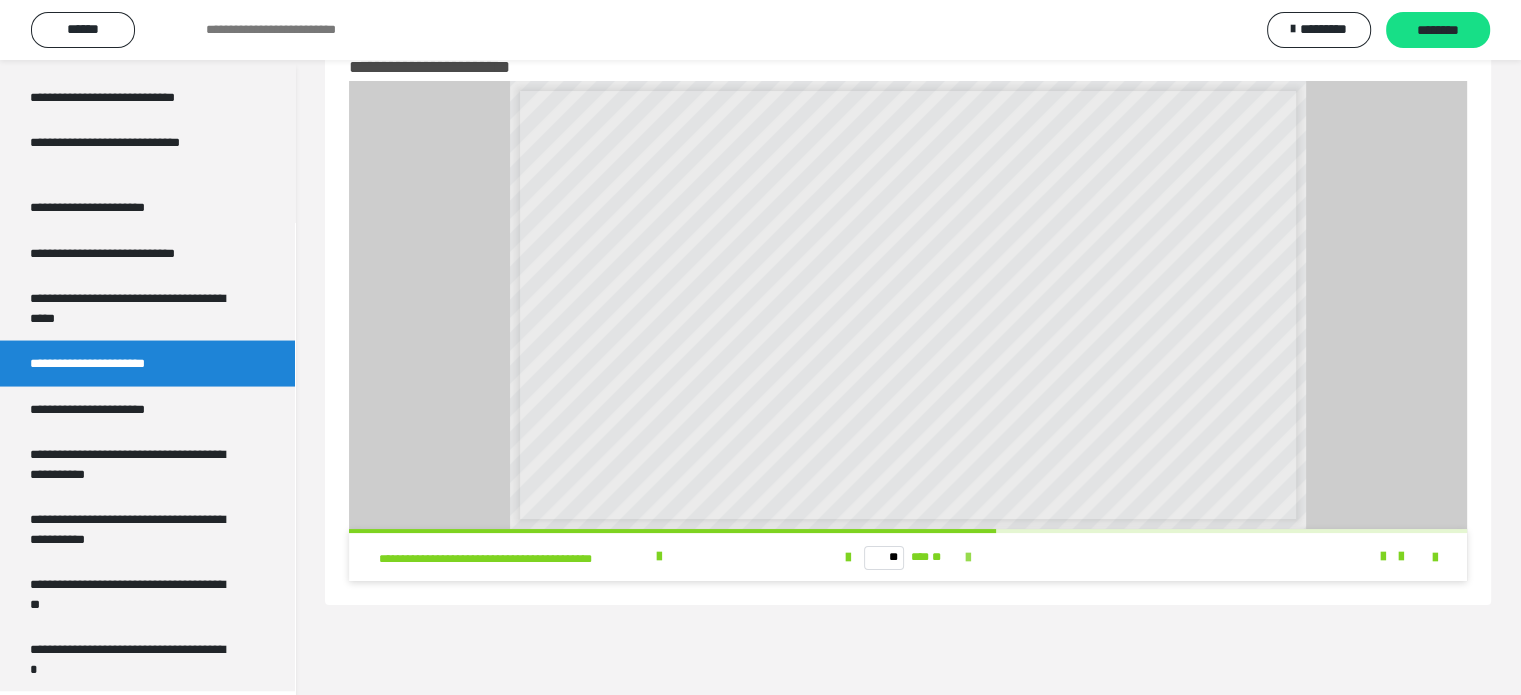click at bounding box center [968, 558] 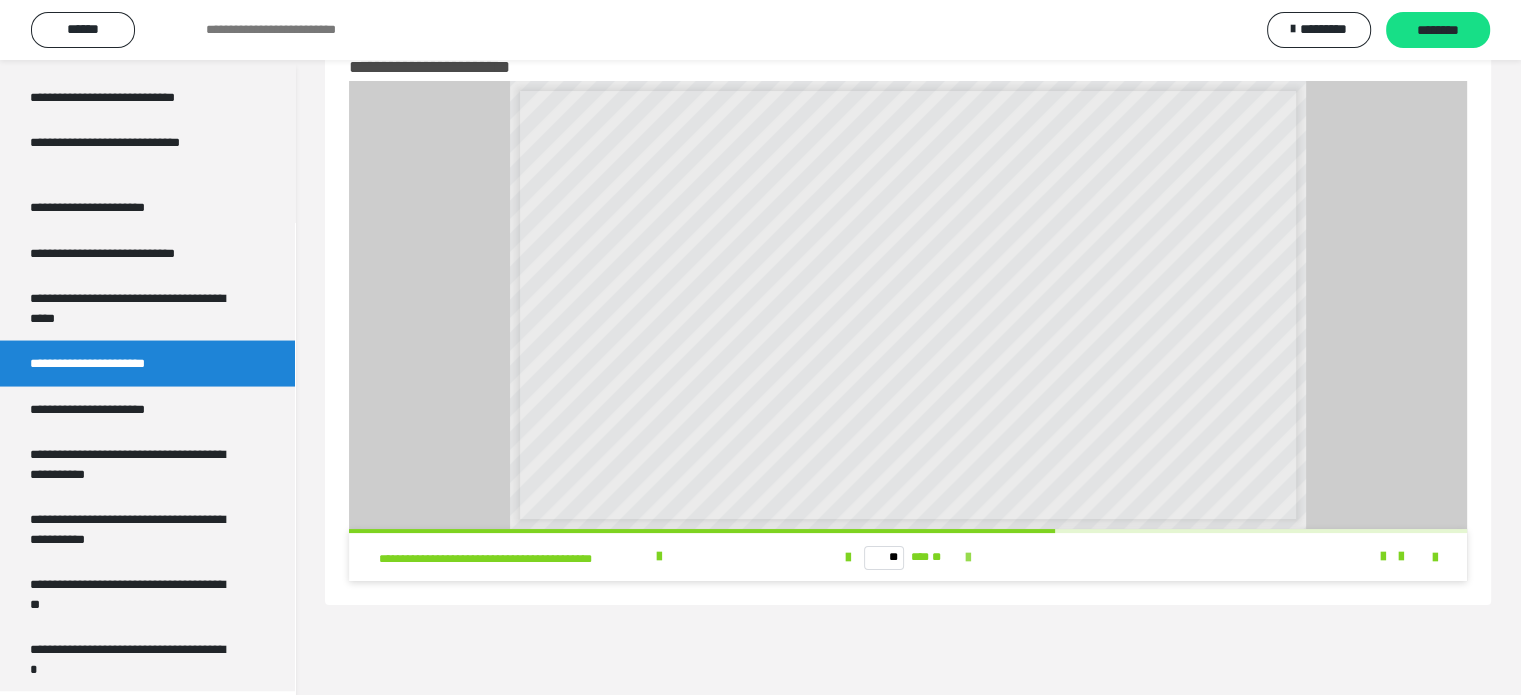 click at bounding box center [968, 558] 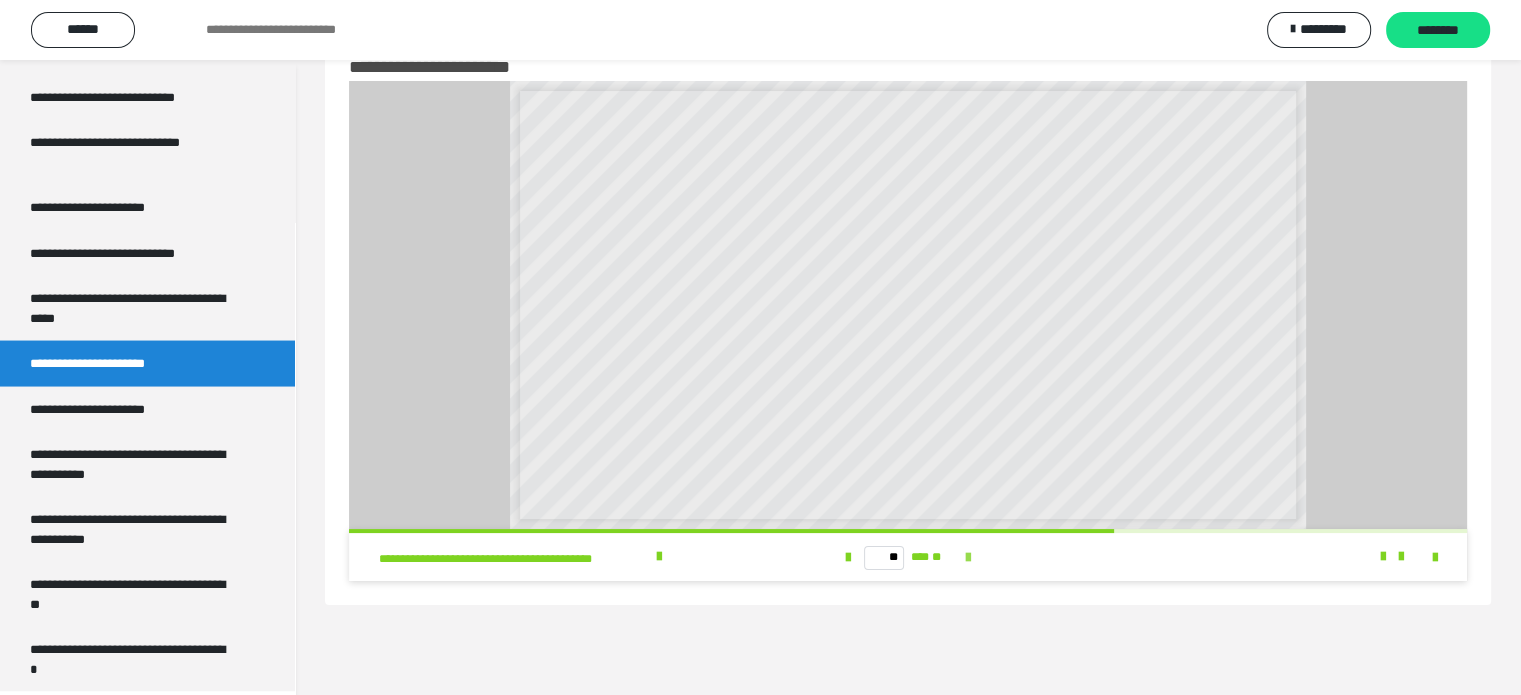 click at bounding box center (968, 558) 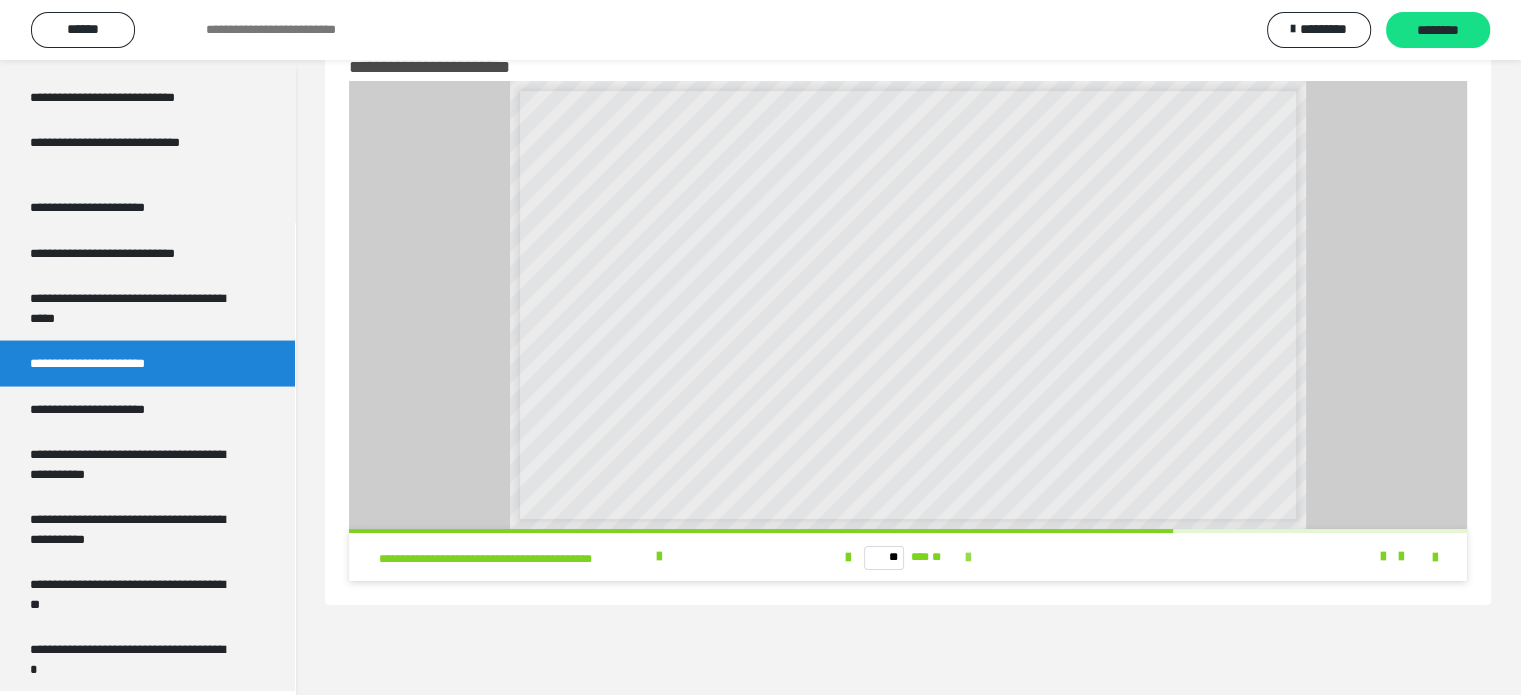 click at bounding box center [968, 558] 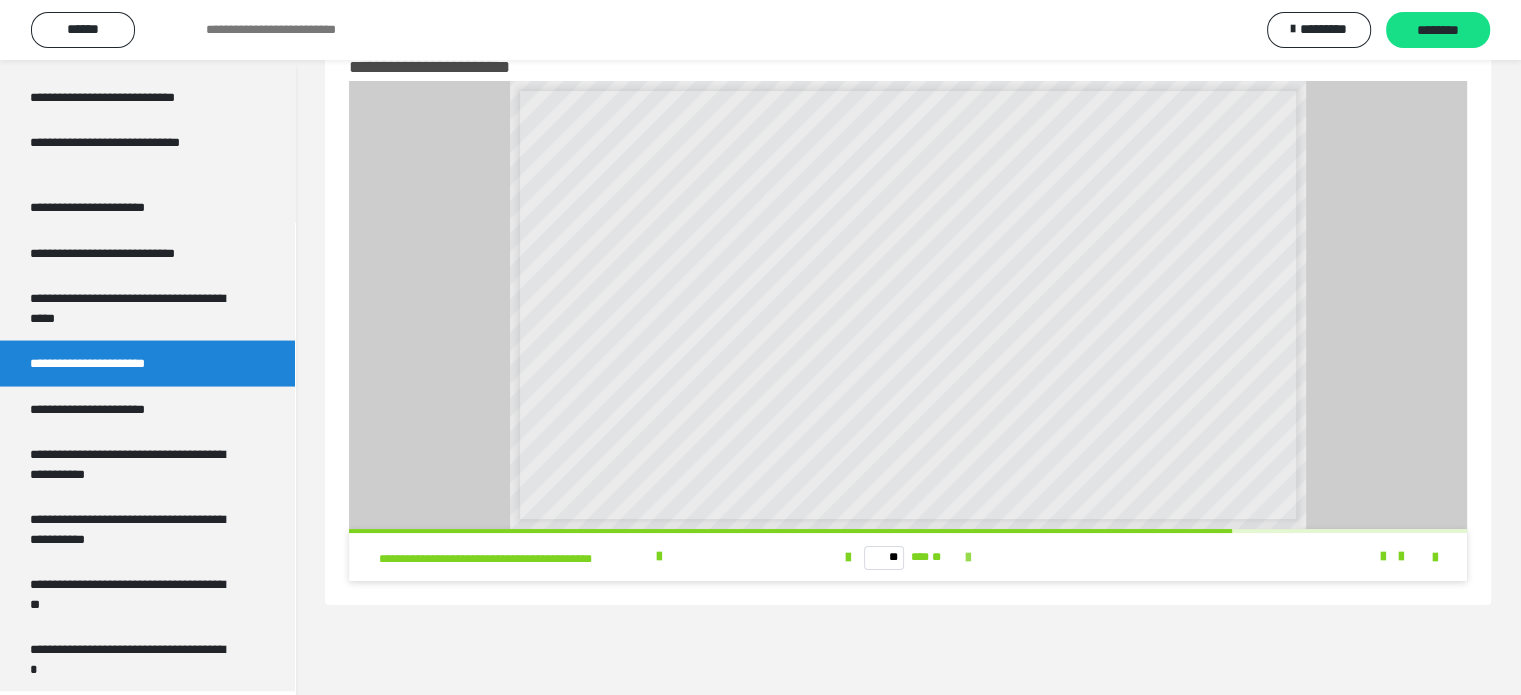 click at bounding box center (968, 558) 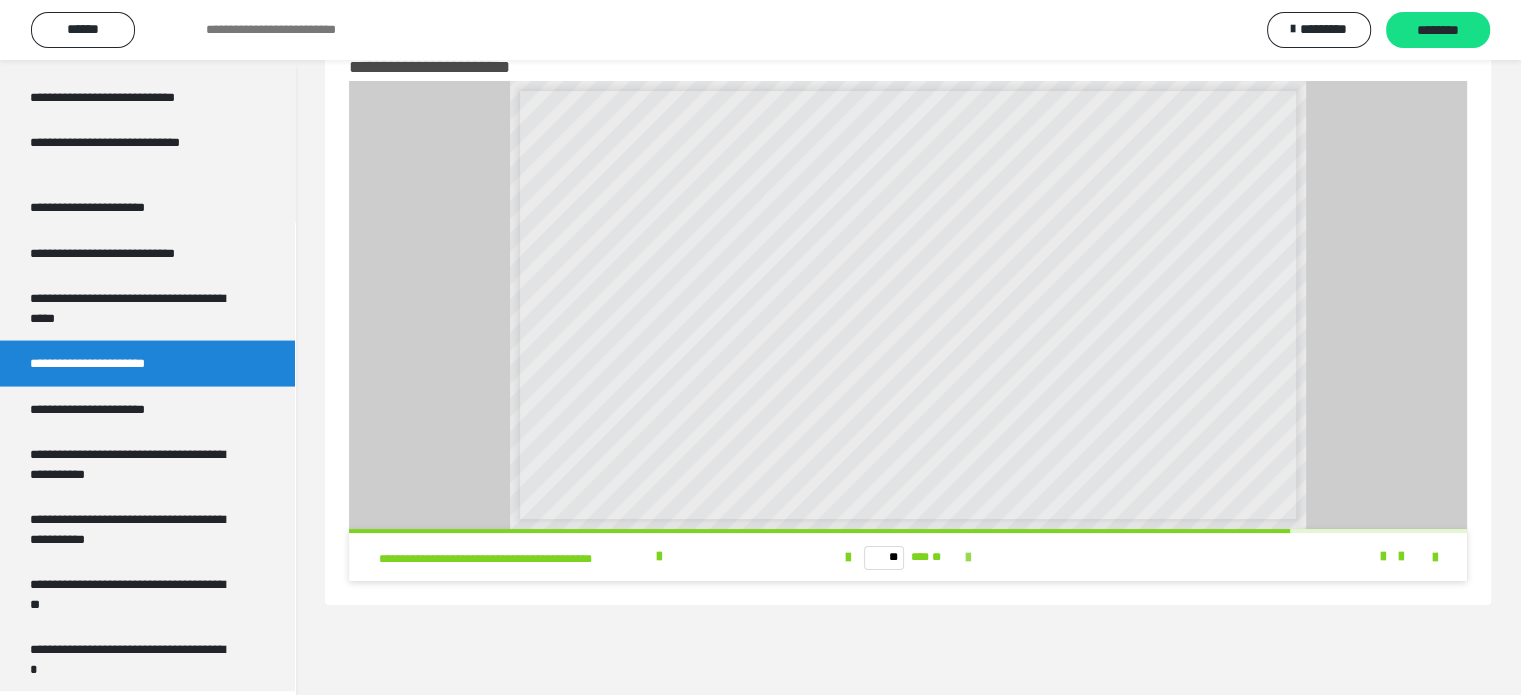 click at bounding box center [968, 558] 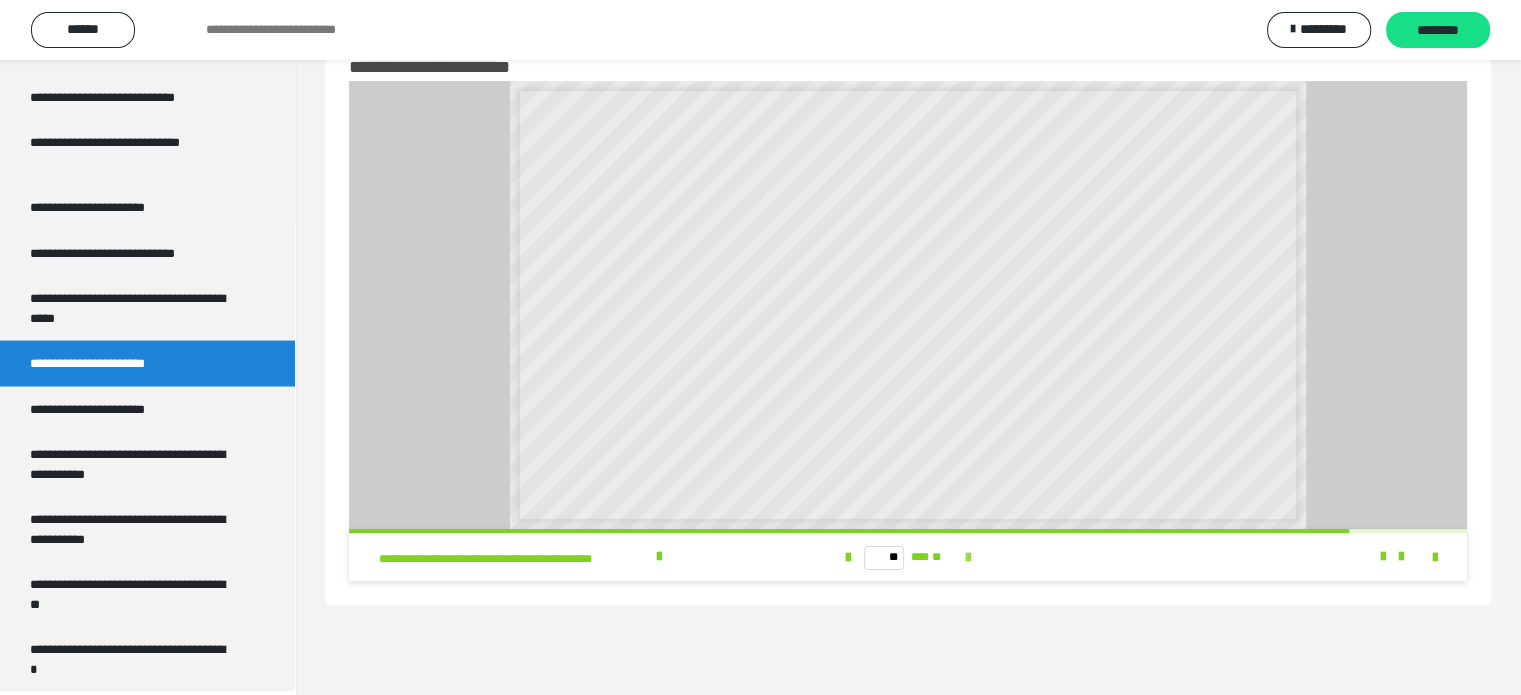 click at bounding box center (968, 558) 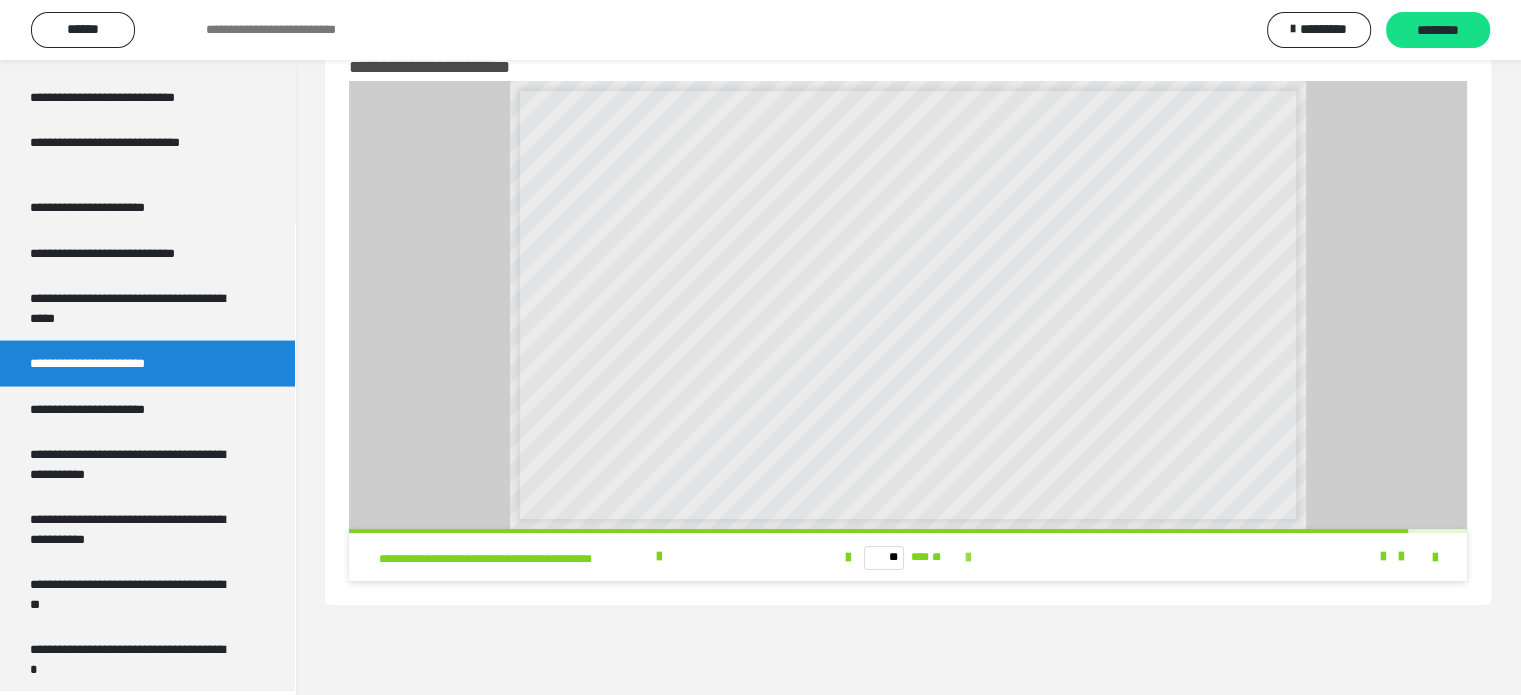 click at bounding box center [968, 558] 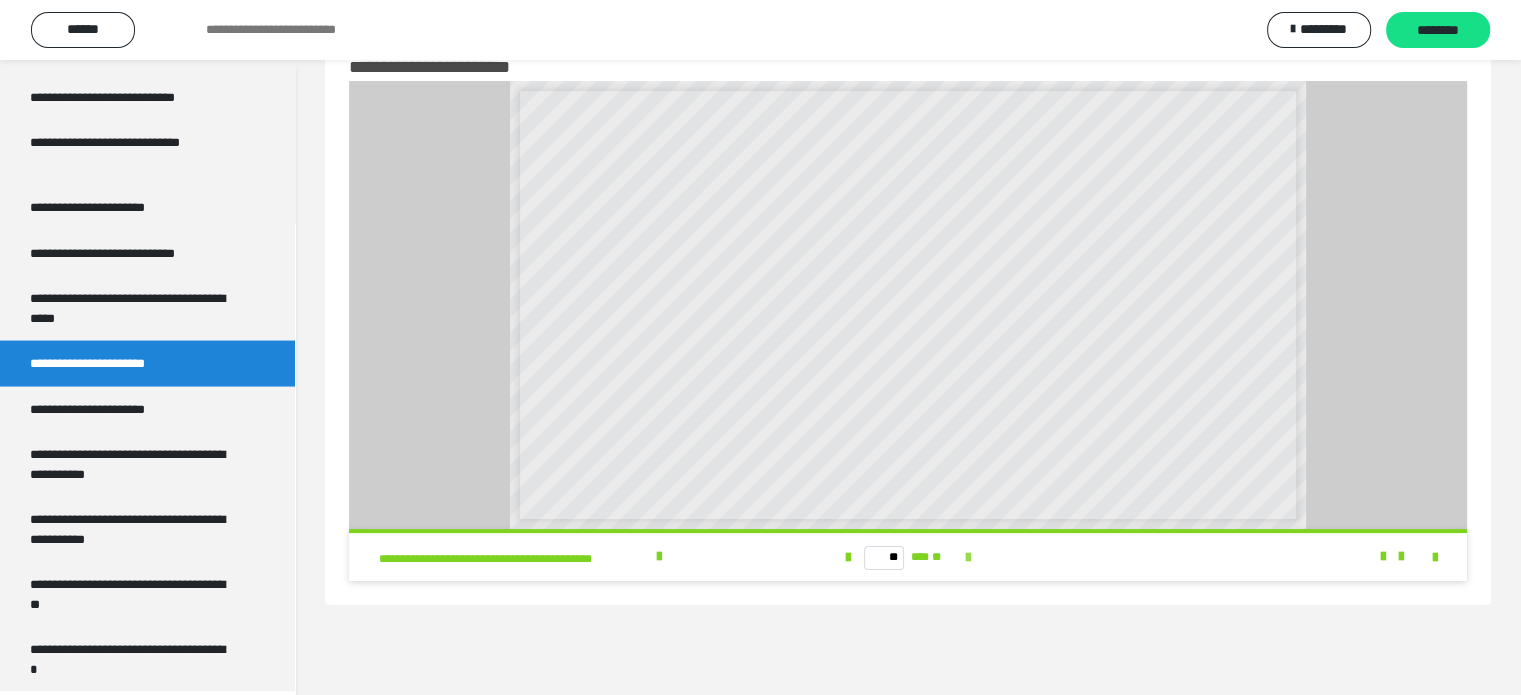 click on "** *** **" at bounding box center [907, 557] 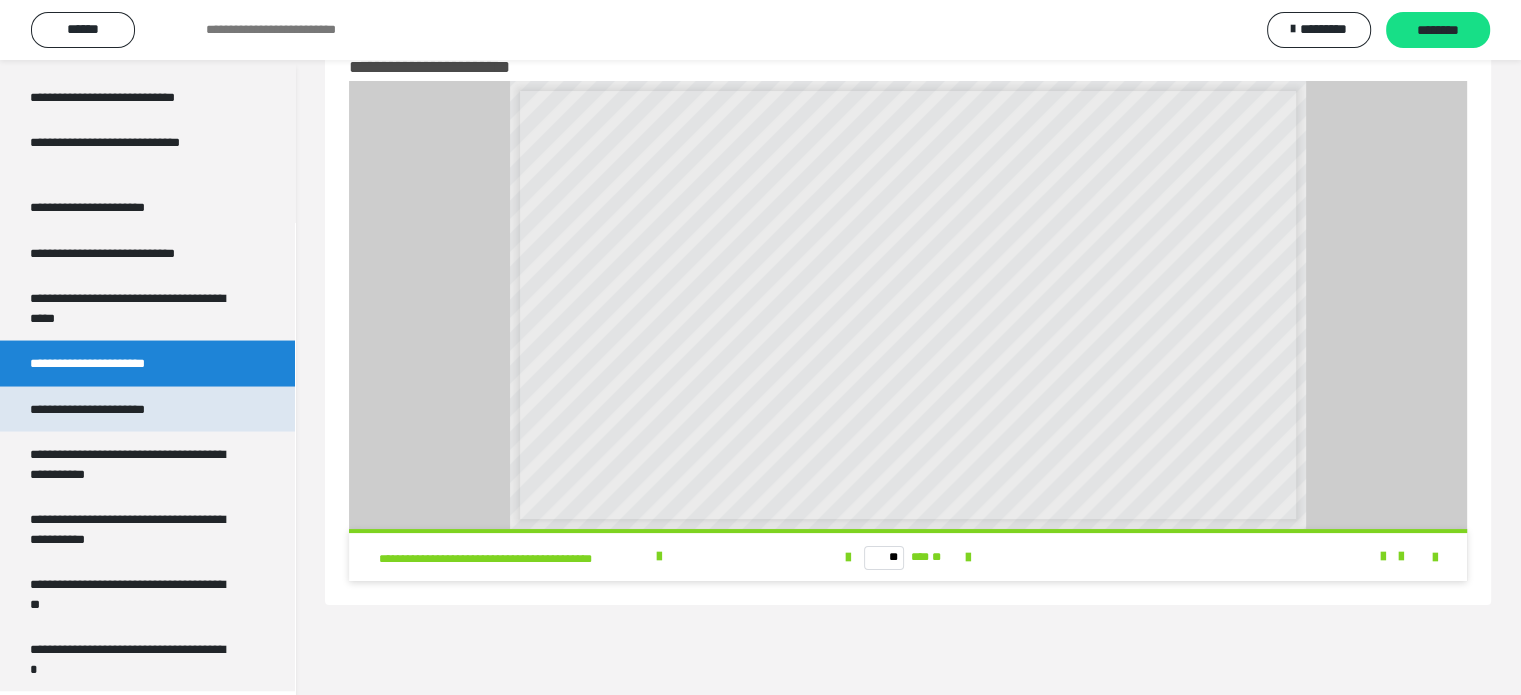 click on "**********" at bounding box center (111, 410) 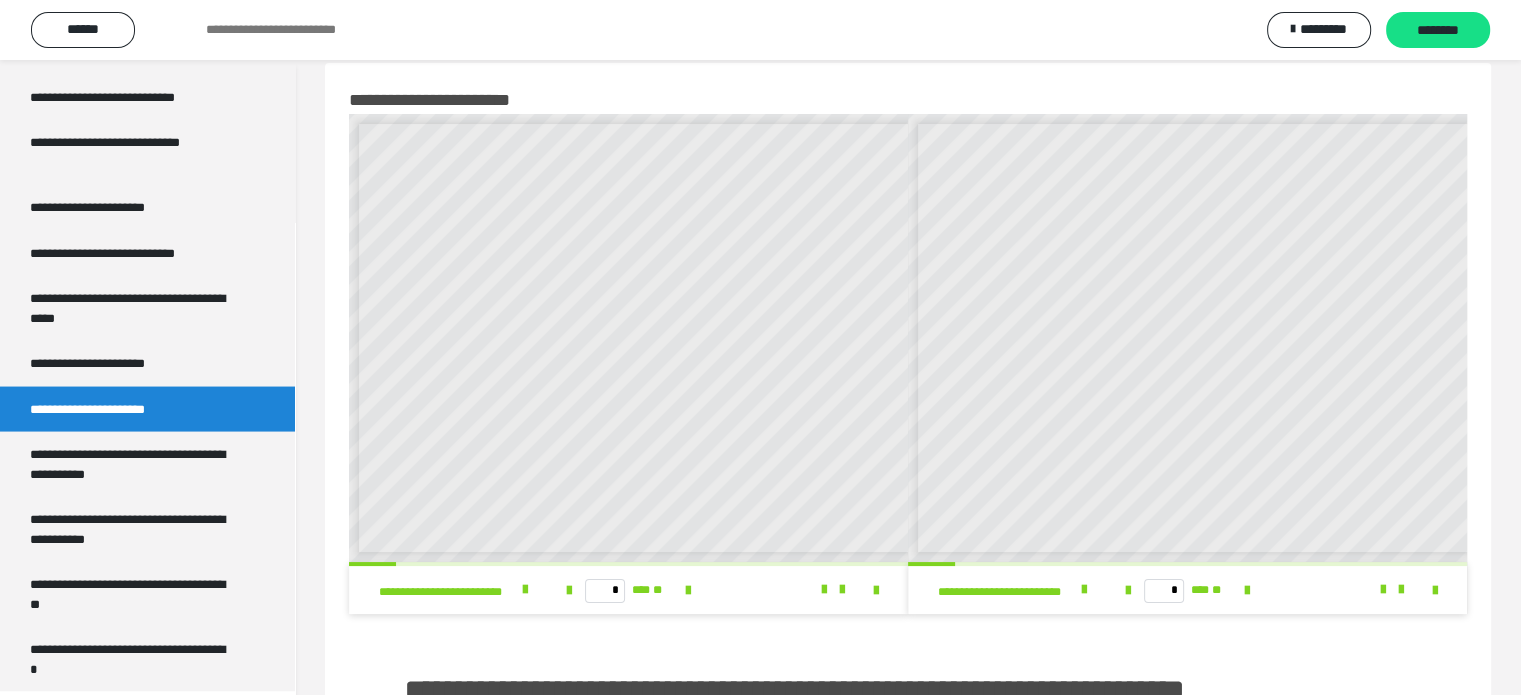 scroll, scrollTop: 0, scrollLeft: 0, axis: both 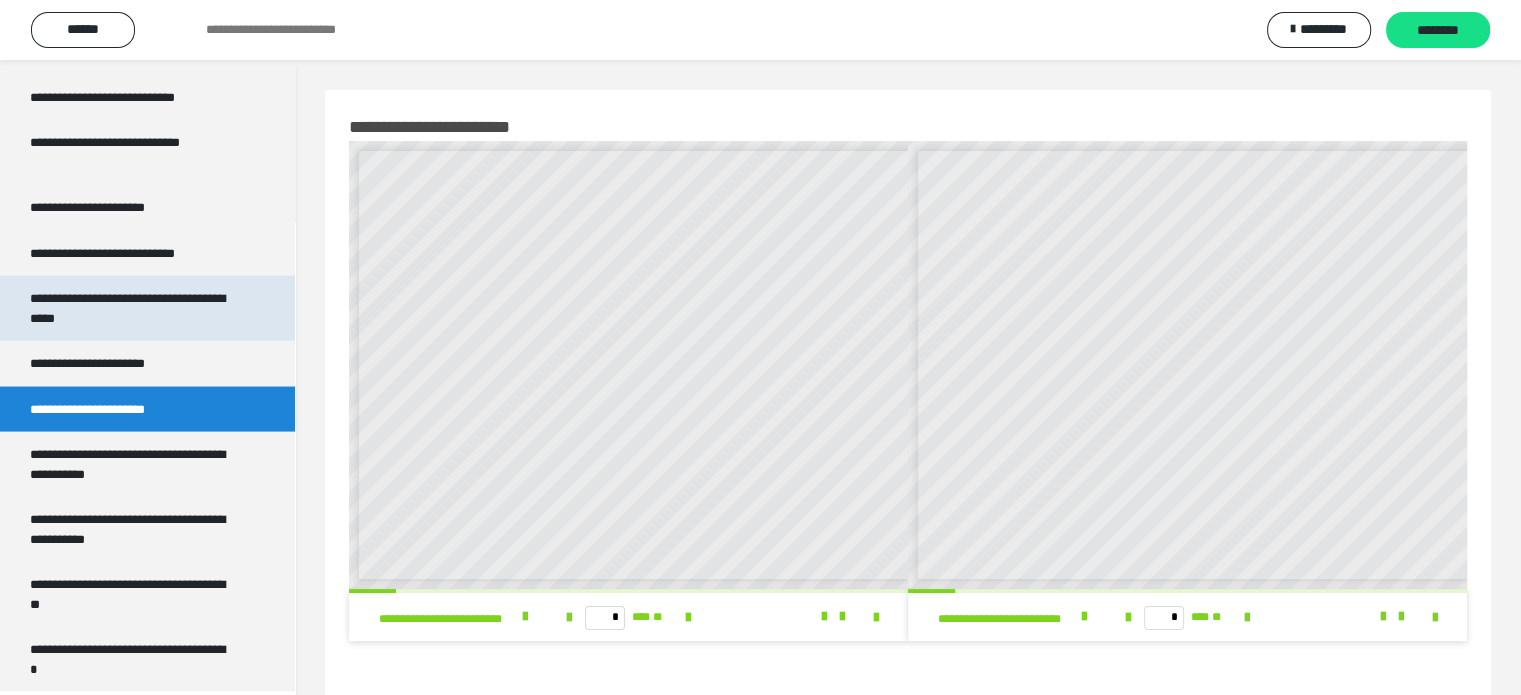 click on "**********" at bounding box center (132, 308) 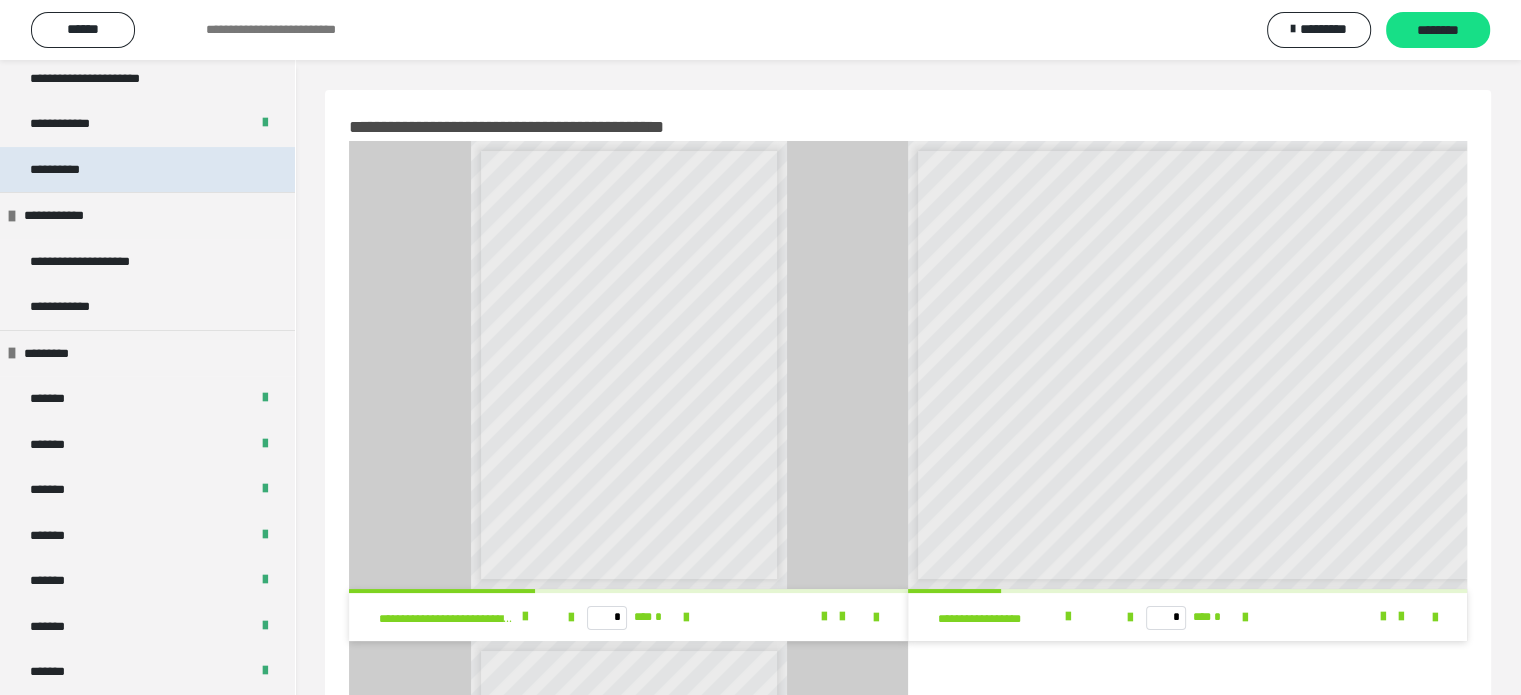 scroll, scrollTop: 301, scrollLeft: 0, axis: vertical 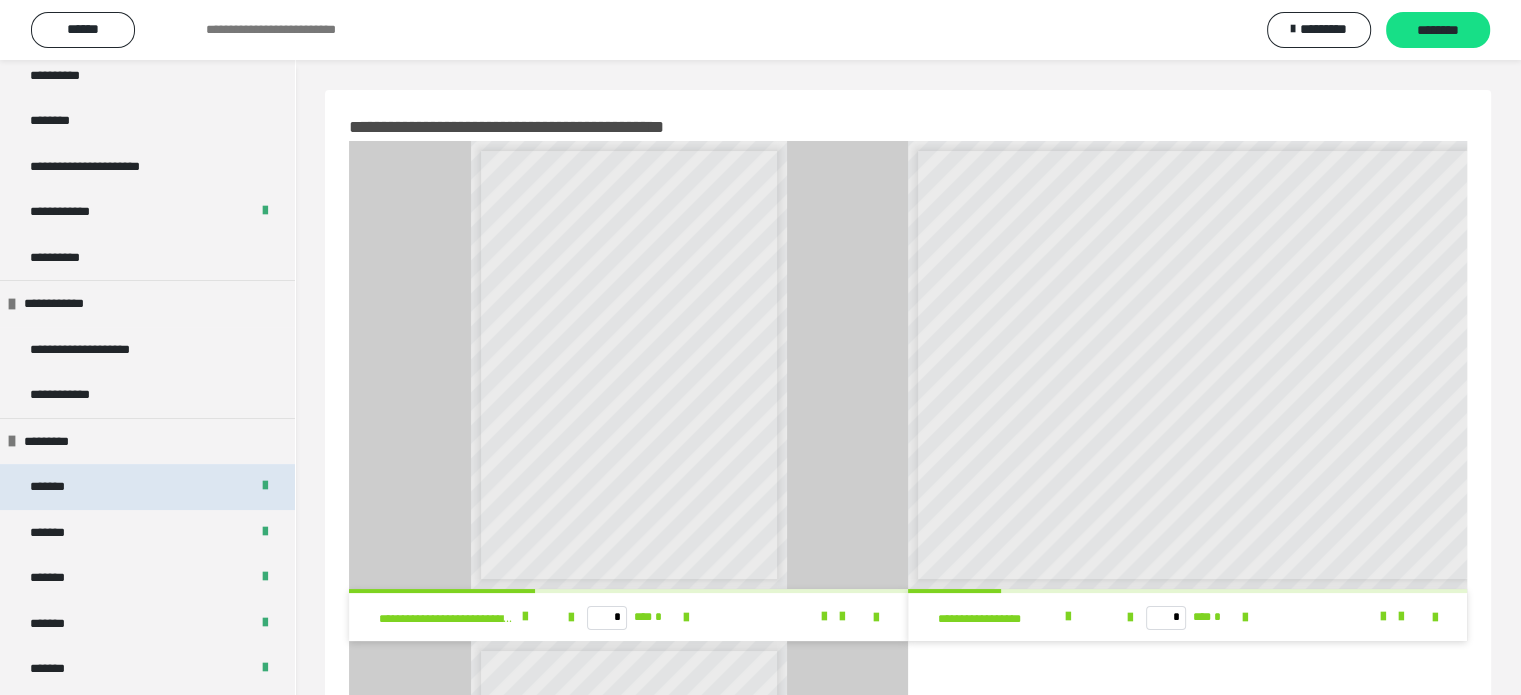 click on "*******" at bounding box center [147, 487] 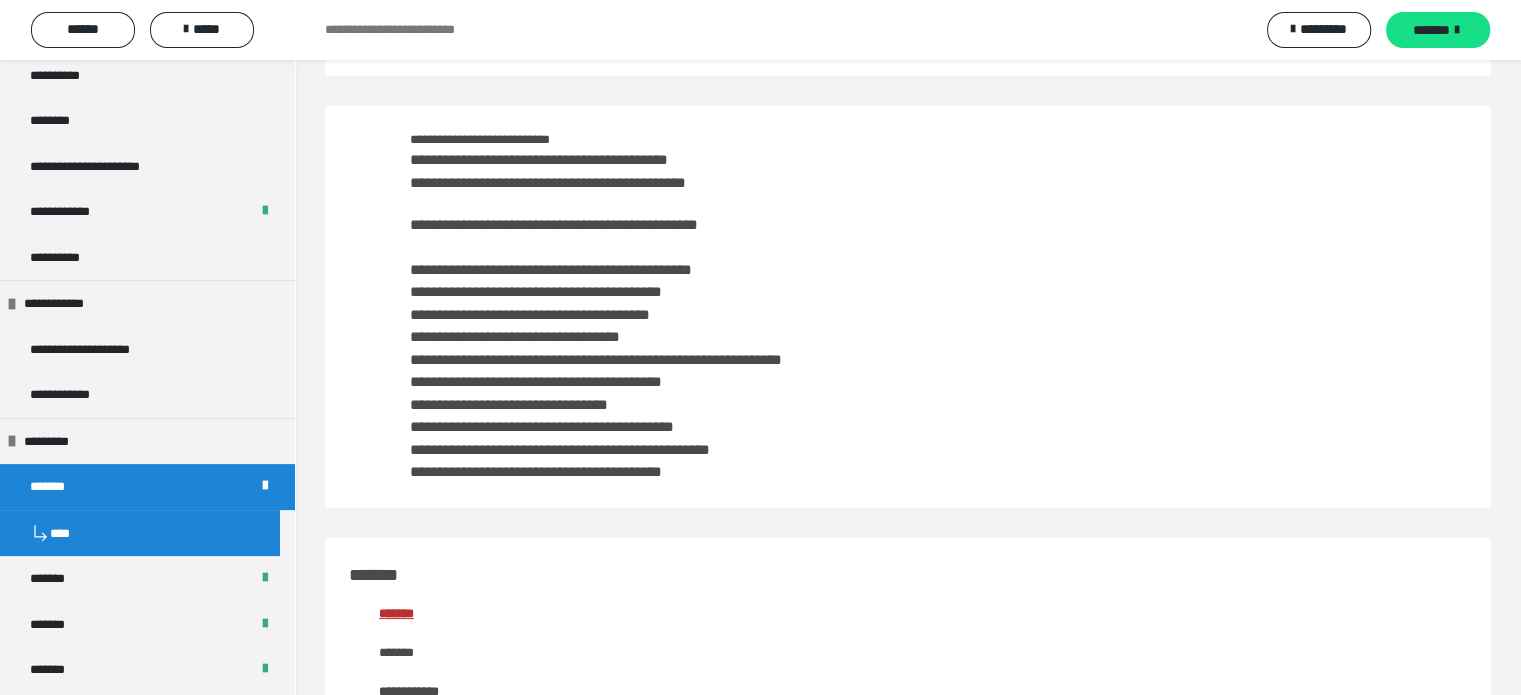 scroll, scrollTop: 0, scrollLeft: 0, axis: both 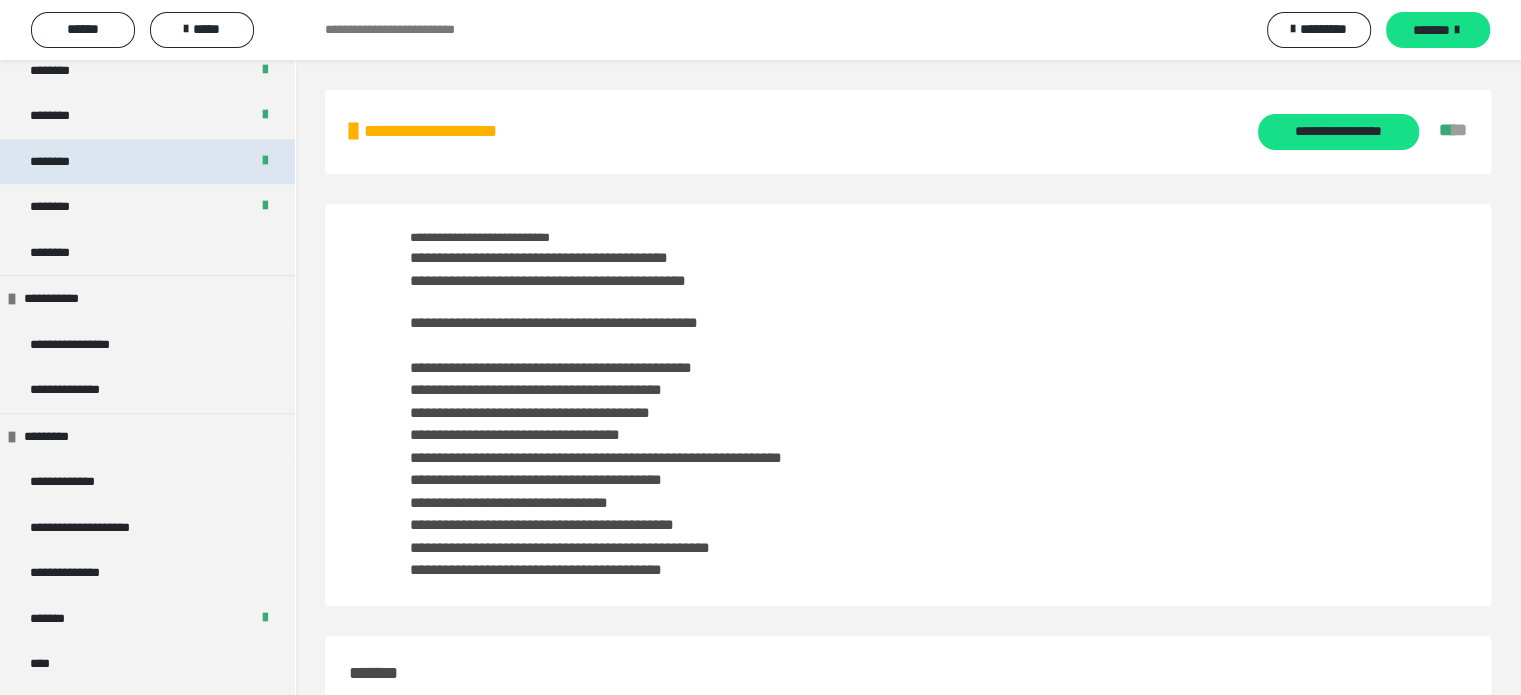 click on "********" at bounding box center (147, 162) 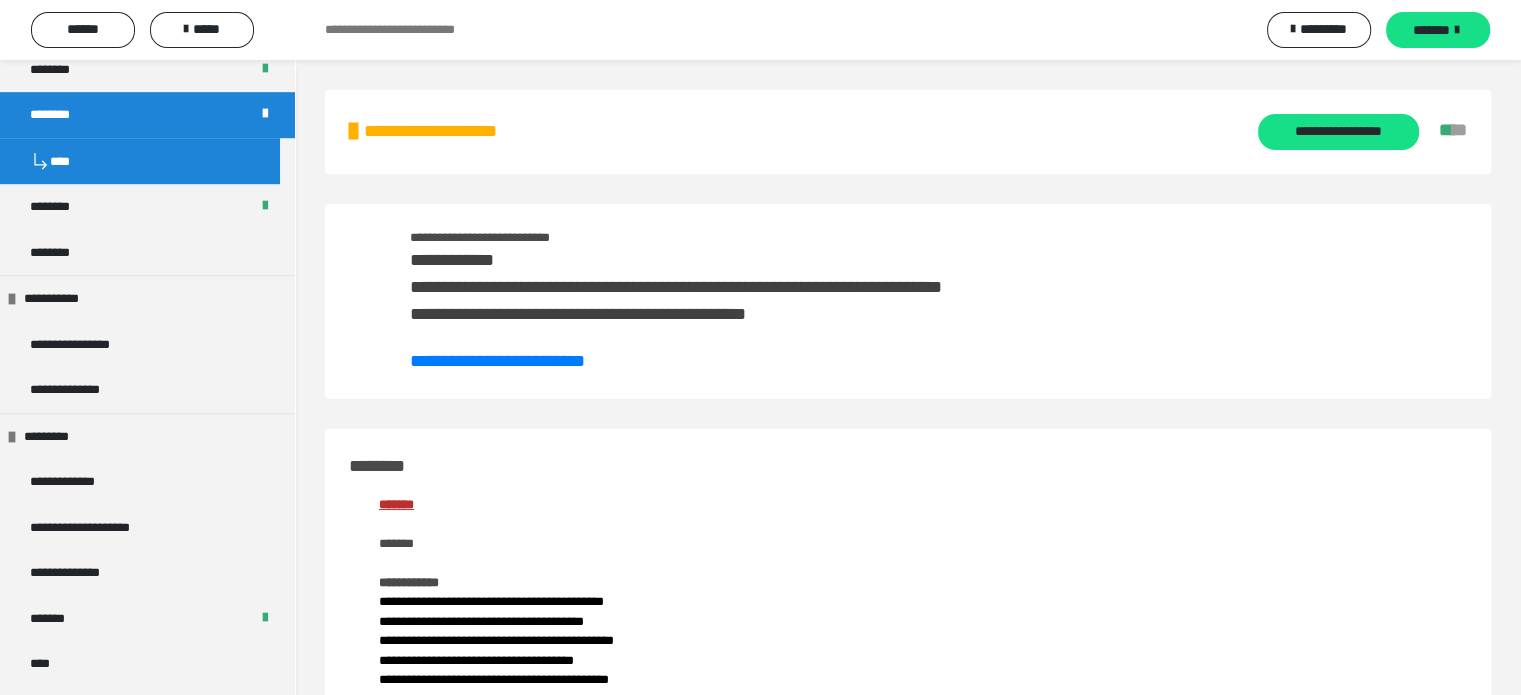 scroll, scrollTop: 1354, scrollLeft: 0, axis: vertical 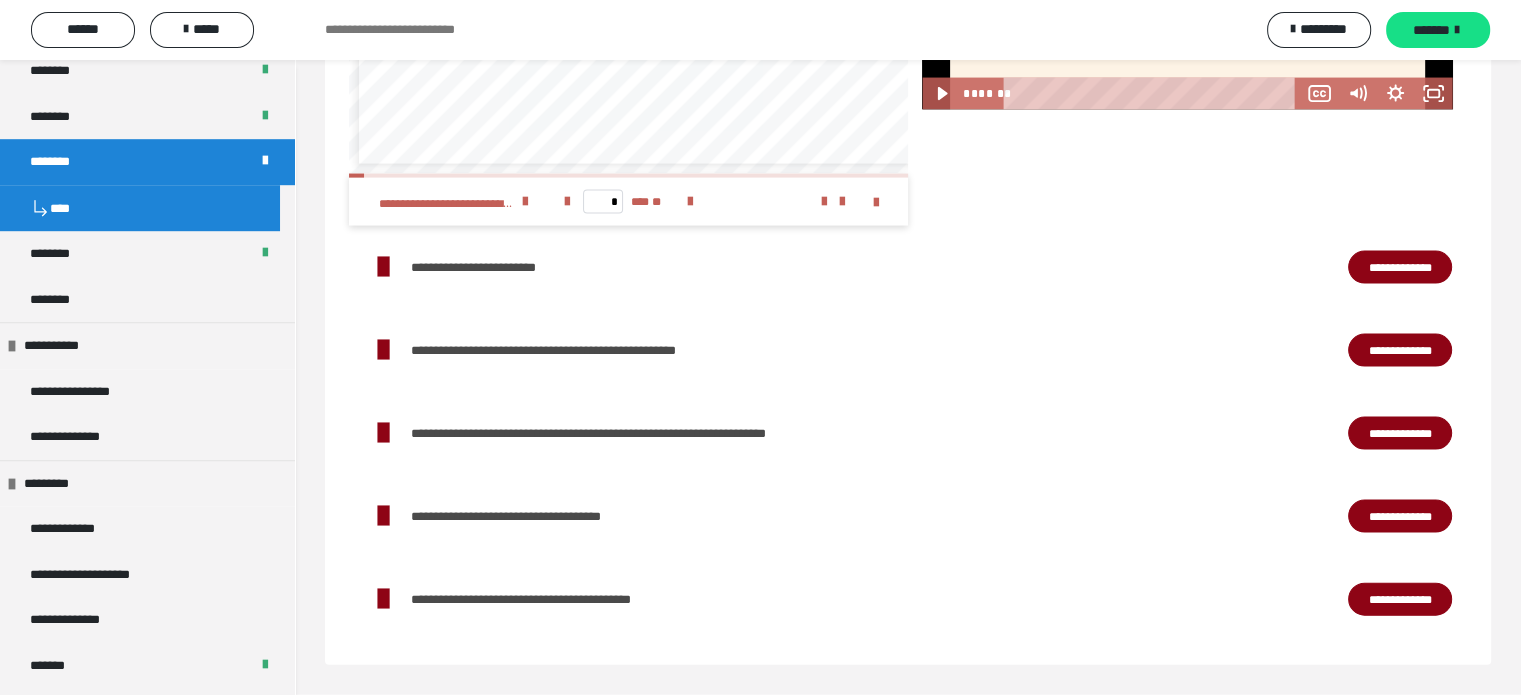 click on "**********" at bounding box center (1400, 517) 